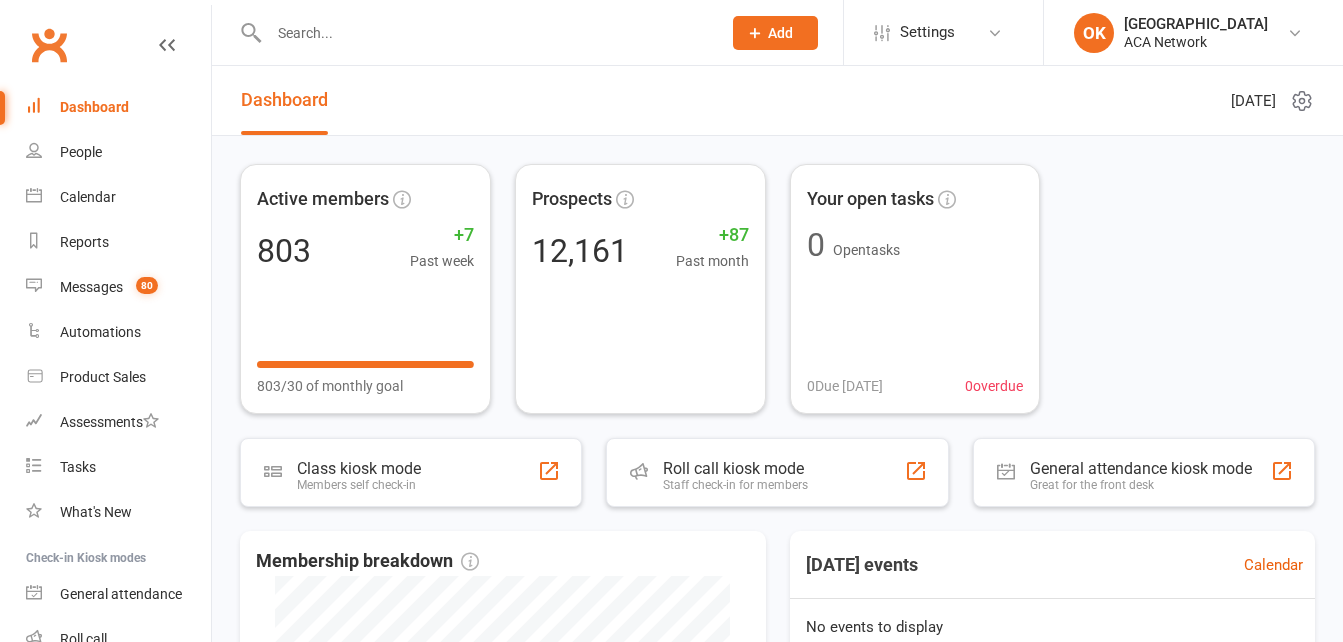 scroll, scrollTop: 0, scrollLeft: 0, axis: both 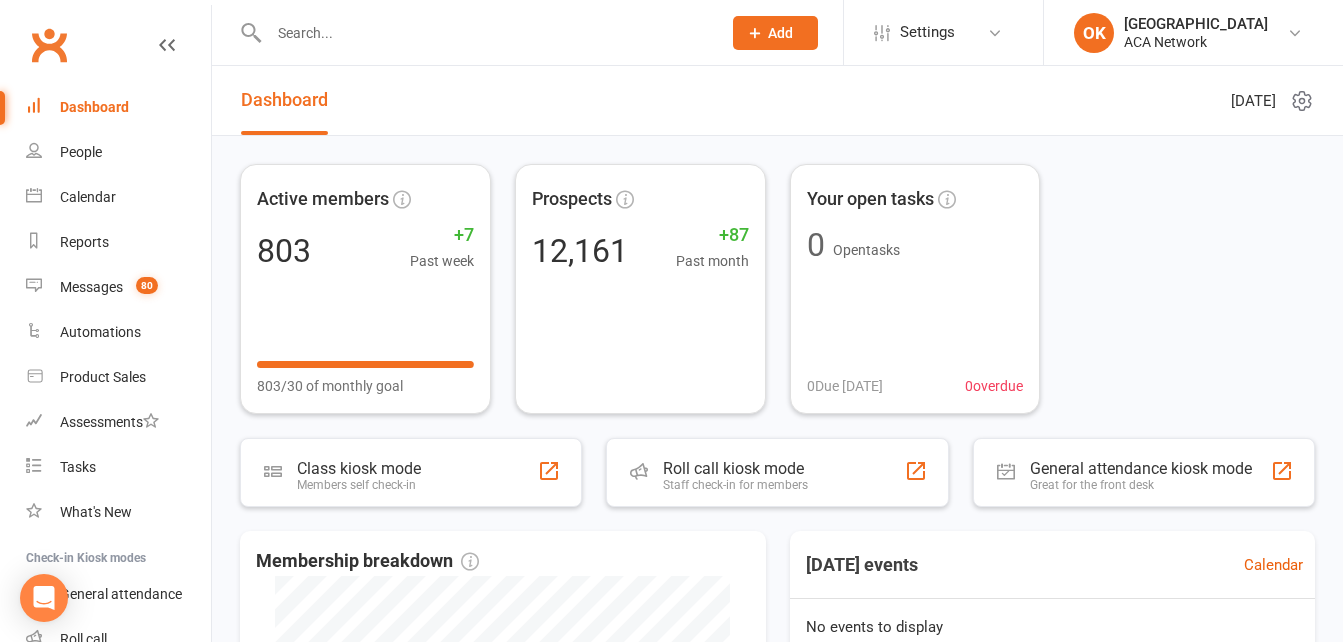 click at bounding box center (485, 33) 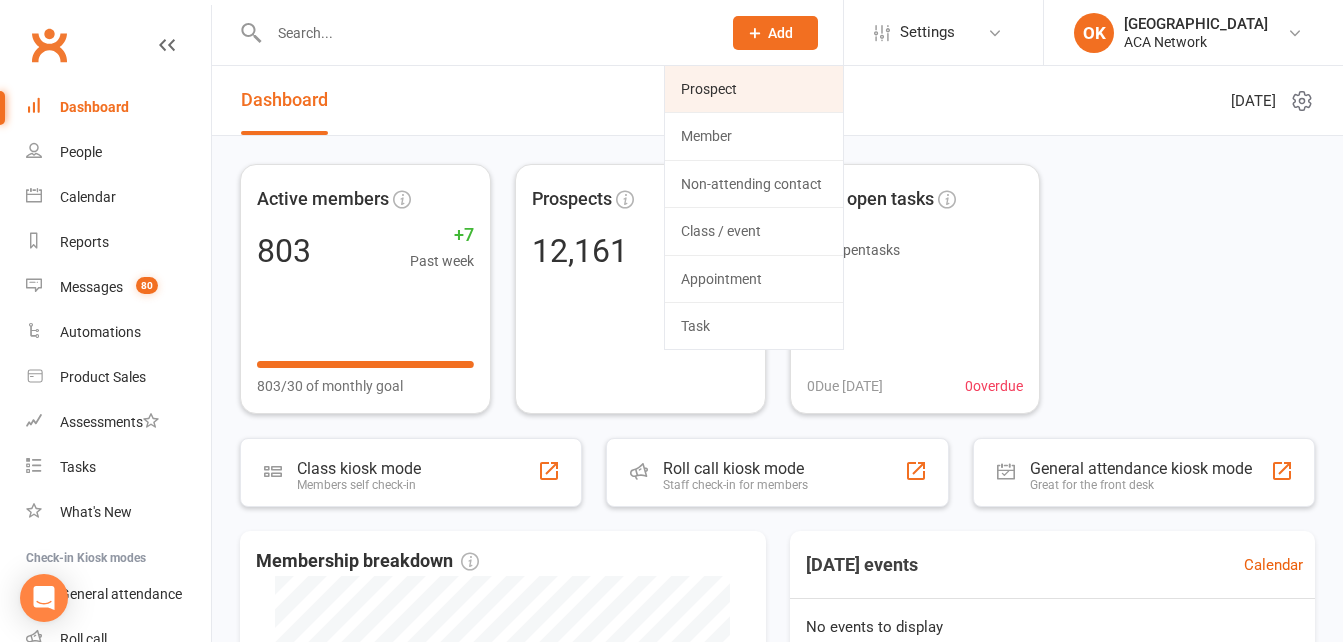 click on "Prospect" 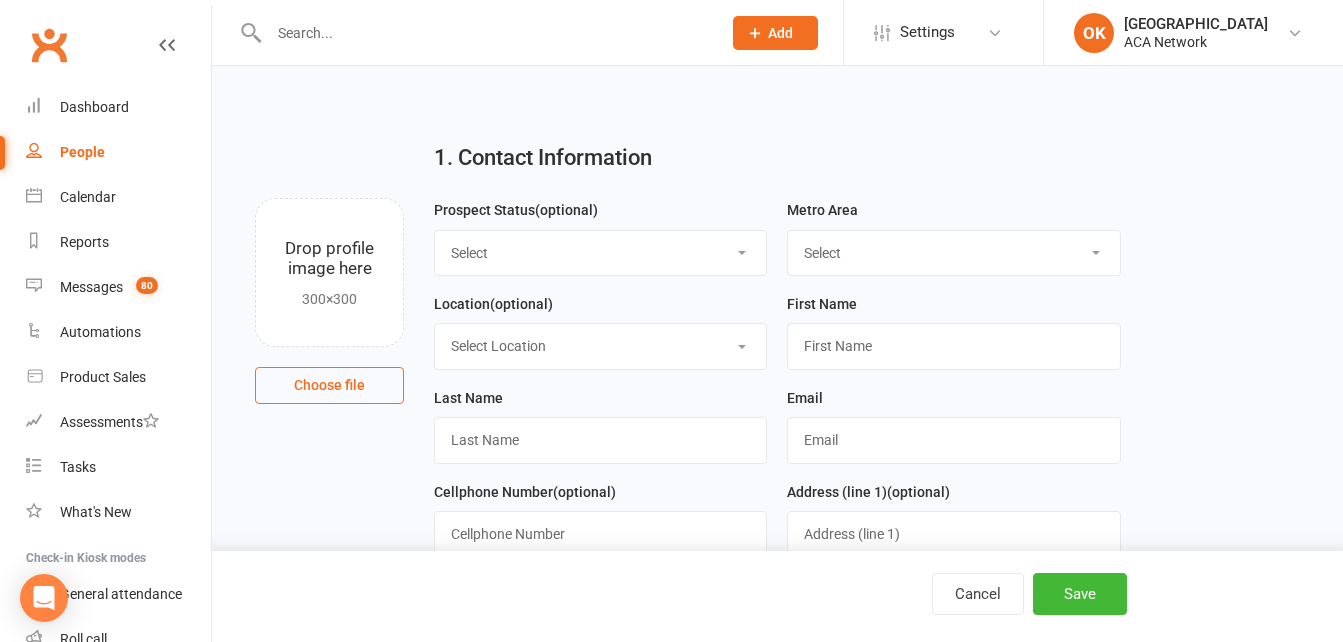 click on "Select Lead Guest Interview Not Interested" at bounding box center (600, 253) 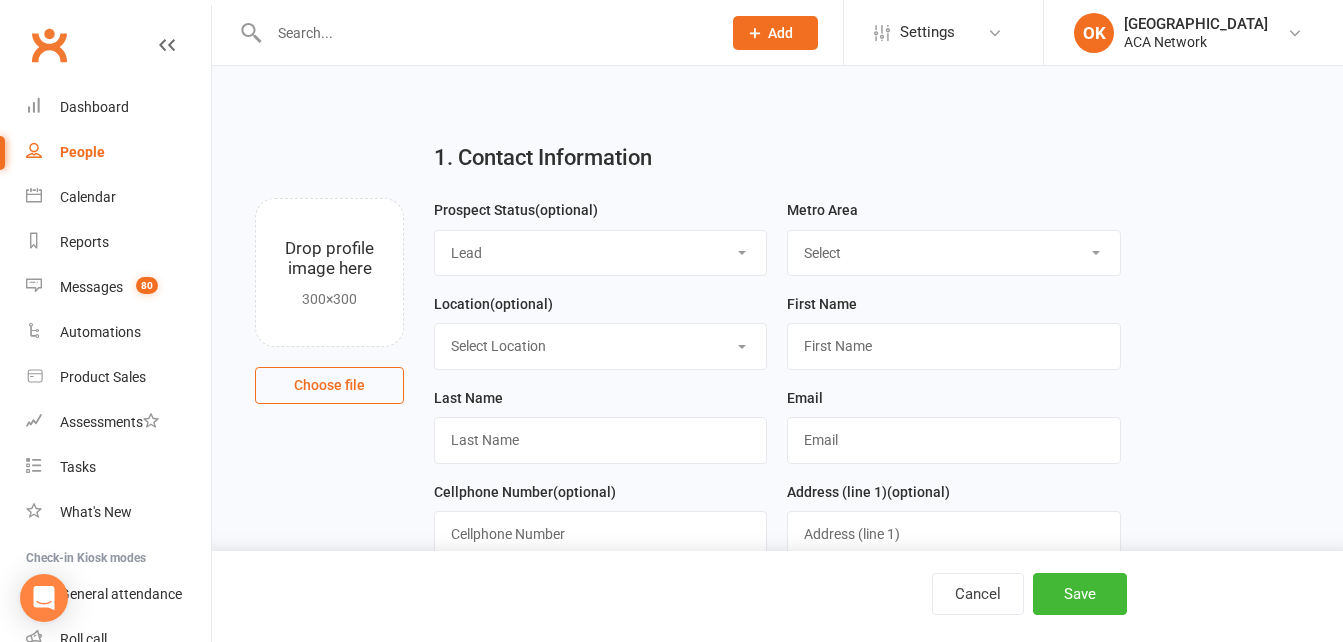 click on "Select Lead Guest Interview Not Interested" at bounding box center (600, 253) 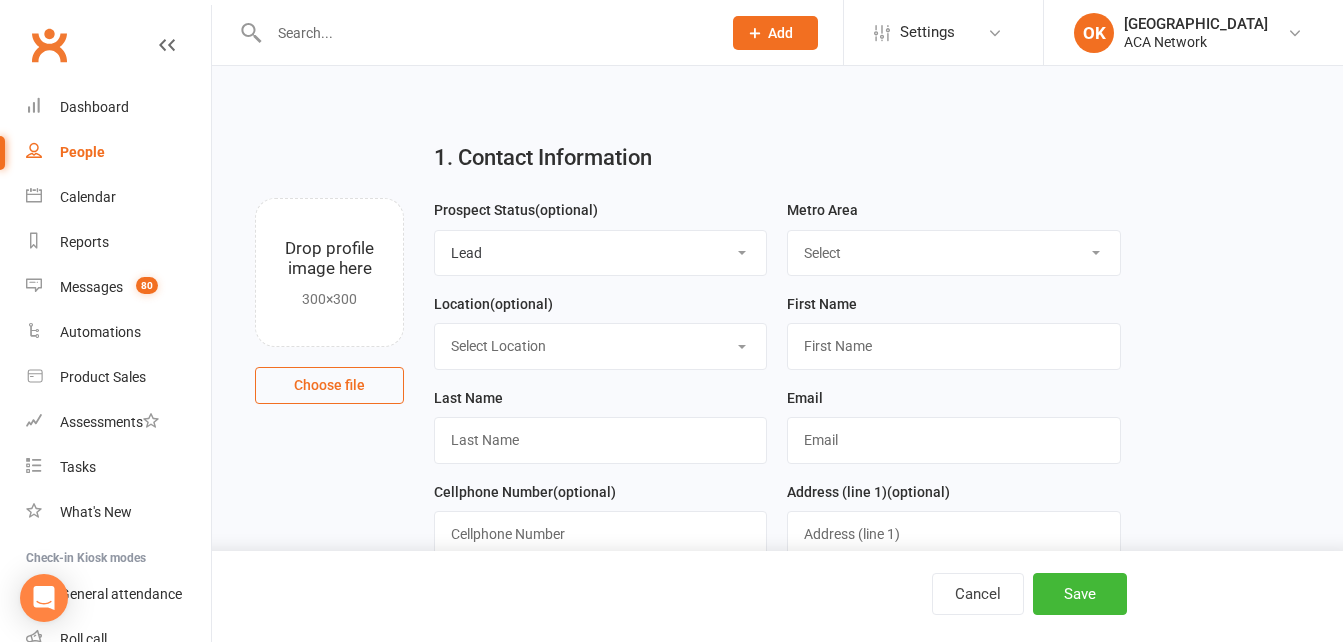 click on "Select ACA AL-[GEOGRAPHIC_DATA] [GEOGRAPHIC_DATA]-Mobile [GEOGRAPHIC_DATA]-Ft. [PERSON_NAME] [GEOGRAPHIC_DATA]-[GEOGRAPHIC_DATA] [GEOGRAPHIC_DATA]-[GEOGRAPHIC_DATA] [US_STATE] [GEOGRAPHIC_DATA] - [GEOGRAPHIC_DATA] [GEOGRAPHIC_DATA]-[GEOGRAPHIC_DATA] [GEOGRAPHIC_DATA]-[GEOGRAPHIC_DATA] [GEOGRAPHIC_DATA]-[GEOGRAPHIC_DATA] [GEOGRAPHIC_DATA]-[GEOGRAPHIC_DATA] [GEOGRAPHIC_DATA]-[GEOGRAPHIC_DATA] [GEOGRAPHIC_DATA]-[GEOGRAPHIC_DATA] [GEOGRAPHIC_DATA]-[GEOGRAPHIC_DATA] [GEOGRAPHIC_DATA]-[GEOGRAPHIC_DATA] [GEOGRAPHIC_DATA]-[GEOGRAPHIC_DATA] [GEOGRAPHIC_DATA]-[GEOGRAPHIC_DATA] [GEOGRAPHIC_DATA]-[GEOGRAPHIC_DATA] [GEOGRAPHIC_DATA]-[GEOGRAPHIC_DATA] [GEOGRAPHIC_DATA][US_STATE] Springs [GEOGRAPHIC_DATA] [GEOGRAPHIC_DATA]. [GEOGRAPHIC_DATA] [GEOGRAPHIC_DATA]-[GEOGRAPHIC_DATA] [GEOGRAPHIC_DATA]-[GEOGRAPHIC_DATA] [GEOGRAPHIC_DATA] [GEOGRAPHIC_DATA]-[GEOGRAPHIC_DATA] [GEOGRAPHIC_DATA]-[GEOGRAPHIC_DATA][PERSON_NAME] [GEOGRAPHIC_DATA]-[GEOGRAPHIC_DATA] [GEOGRAPHIC_DATA]-[GEOGRAPHIC_DATA] [GEOGRAPHIC_DATA]-[GEOGRAPHIC_DATA] [GEOGRAPHIC_DATA]-[GEOGRAPHIC_DATA] [GEOGRAPHIC_DATA]-[GEOGRAPHIC_DATA] [GEOGRAPHIC_DATA]-[GEOGRAPHIC_DATA] [GEOGRAPHIC_DATA]-[GEOGRAPHIC_DATA] [GEOGRAPHIC_DATA]-[GEOGRAPHIC_DATA] [GEOGRAPHIC_DATA]-[GEOGRAPHIC_DATA] [GEOGRAPHIC_DATA]-[GEOGRAPHIC_DATA] [GEOGRAPHIC_DATA]-[GEOGRAPHIC_DATA] [GEOGRAPHIC_DATA]-[GEOGRAPHIC_DATA] [GEOGRAPHIC_DATA]-[GEOGRAPHIC_DATA] [GEOGRAPHIC_DATA]-[GEOGRAPHIC_DATA] [GEOGRAPHIC_DATA]-[GEOGRAPHIC_DATA] [GEOGRAPHIC_DATA]-[GEOGRAPHIC_DATA] [GEOGRAPHIC_DATA]-[GEOGRAPHIC_DATA][PERSON_NAME] [GEOGRAPHIC_DATA]-[GEOGRAPHIC_DATA] [GEOGRAPHIC_DATA]-[GEOGRAPHIC_DATA] [GEOGRAPHIC_DATA]-[GEOGRAPHIC_DATA] [GEOGRAPHIC_DATA]-[GEOGRAPHIC_DATA] [GEOGRAPHIC_DATA]-[GEOGRAPHIC_DATA] [GEOGRAPHIC_DATA]-[GEOGRAPHIC_DATA] [GEOGRAPHIC_DATA]-[GEOGRAPHIC_DATA] [GEOGRAPHIC_DATA]-[GEOGRAPHIC_DATA] [GEOGRAPHIC_DATA]-[GEOGRAPHIC_DATA] [GEOGRAPHIC_DATA]-[GEOGRAPHIC_DATA] [GEOGRAPHIC_DATA]-[GEOGRAPHIC_DATA] [GEOGRAPHIC_DATA]-[GEOGRAPHIC_DATA] [GEOGRAPHIC_DATA]-[GEOGRAPHIC_DATA] [GEOGRAPHIC_DATA]-[GEOGRAPHIC_DATA] [GEOGRAPHIC_DATA]-[GEOGRAPHIC_DATA] [GEOGRAPHIC_DATA]-[GEOGRAPHIC_DATA] [GEOGRAPHIC_DATA]-[GEOGRAPHIC_DATA] [GEOGRAPHIC_DATA]-[GEOGRAPHIC_DATA] [GEOGRAPHIC_DATA]-[GEOGRAPHIC_DATA] [GEOGRAPHIC_DATA]-[GEOGRAPHIC_DATA] [GEOGRAPHIC_DATA]-[GEOGRAPHIC_DATA] [GEOGRAPHIC_DATA]-[GEOGRAPHIC_DATA] [GEOGRAPHIC_DATA]-[GEOGRAPHIC_DATA] [GEOGRAPHIC_DATA]-[GEOGRAPHIC_DATA] [GEOGRAPHIC_DATA]-[GEOGRAPHIC_DATA] [GEOGRAPHIC_DATA]-[GEOGRAPHIC_DATA] [GEOGRAPHIC_DATA]-[GEOGRAPHIC_DATA] [GEOGRAPHIC_DATA]-[GEOGRAPHIC_DATA] [GEOGRAPHIC_DATA]-[GEOGRAPHIC_DATA]" at bounding box center (953, 253) 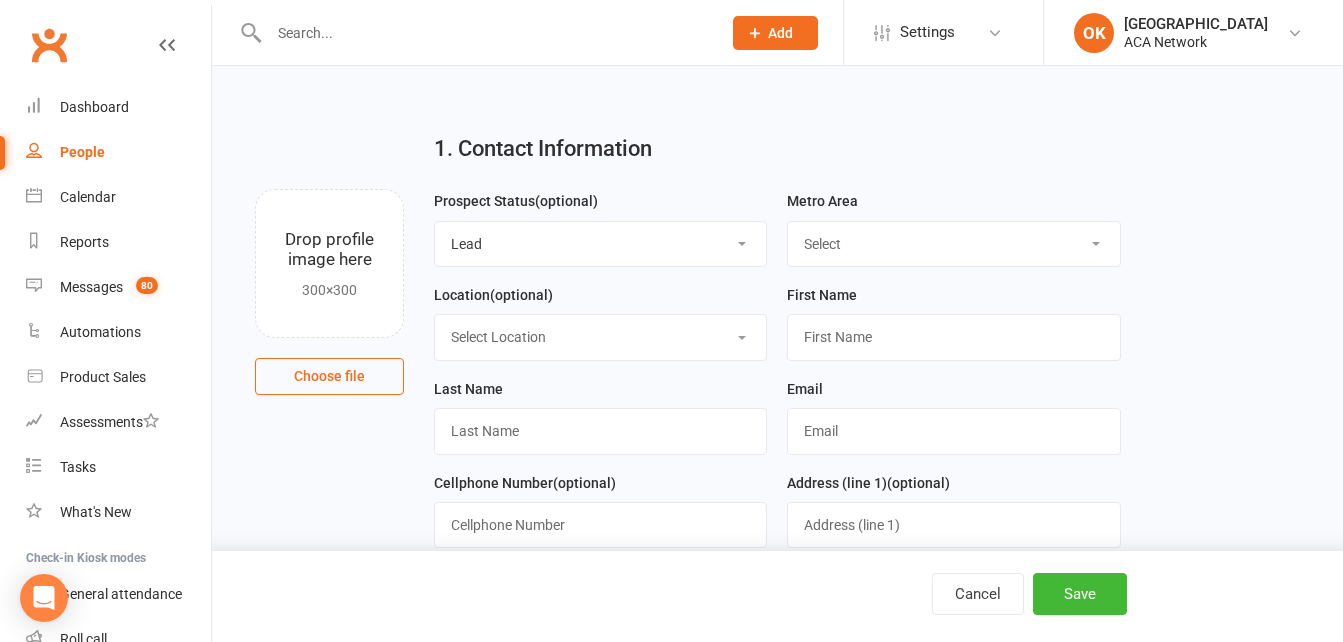 scroll, scrollTop: 0, scrollLeft: 0, axis: both 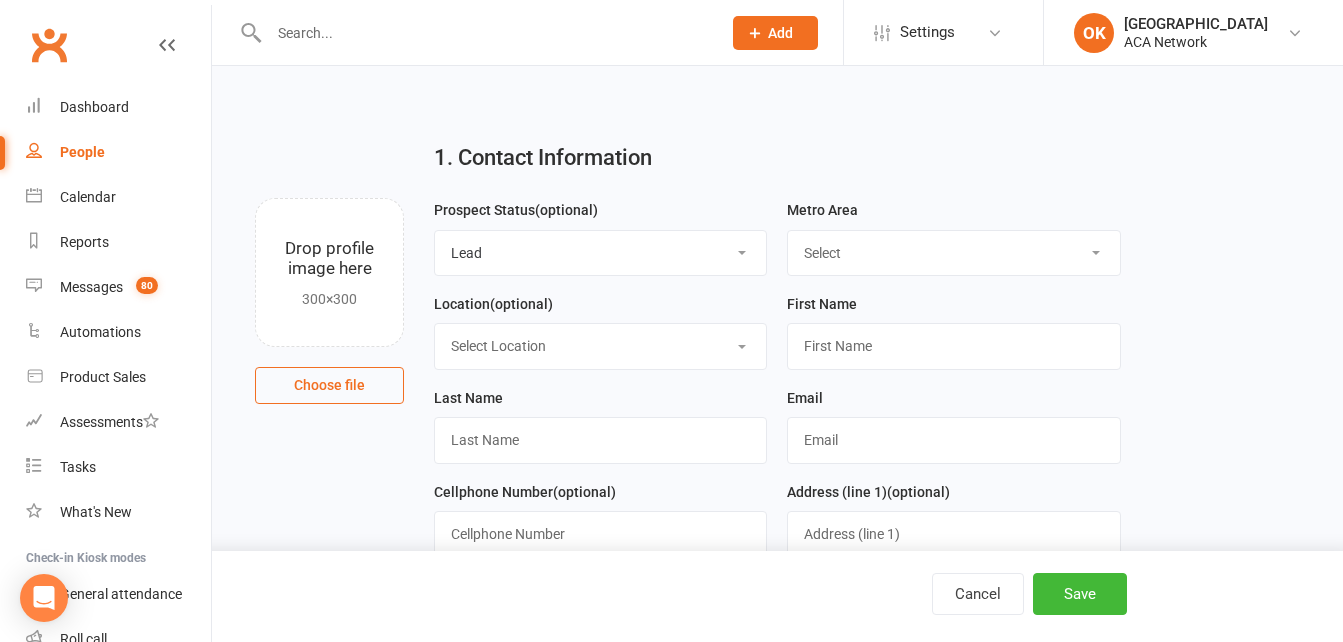 click on "Select ACA AL-[GEOGRAPHIC_DATA] [GEOGRAPHIC_DATA]-Mobile [GEOGRAPHIC_DATA]-Ft. [PERSON_NAME] [GEOGRAPHIC_DATA]-[GEOGRAPHIC_DATA] [GEOGRAPHIC_DATA]-[GEOGRAPHIC_DATA] [US_STATE] [GEOGRAPHIC_DATA] - [GEOGRAPHIC_DATA] [GEOGRAPHIC_DATA]-[GEOGRAPHIC_DATA] [GEOGRAPHIC_DATA]-[GEOGRAPHIC_DATA] [GEOGRAPHIC_DATA]-[GEOGRAPHIC_DATA] [GEOGRAPHIC_DATA]-[GEOGRAPHIC_DATA] [GEOGRAPHIC_DATA]-[GEOGRAPHIC_DATA] [GEOGRAPHIC_DATA]-[GEOGRAPHIC_DATA] [GEOGRAPHIC_DATA]-[GEOGRAPHIC_DATA] [GEOGRAPHIC_DATA]-[GEOGRAPHIC_DATA] [GEOGRAPHIC_DATA]-[GEOGRAPHIC_DATA] [GEOGRAPHIC_DATA]-[GEOGRAPHIC_DATA] [GEOGRAPHIC_DATA]-[GEOGRAPHIC_DATA] [GEOGRAPHIC_DATA]-[GEOGRAPHIC_DATA] [GEOGRAPHIC_DATA][US_STATE] Springs [GEOGRAPHIC_DATA] [GEOGRAPHIC_DATA]. [GEOGRAPHIC_DATA] [GEOGRAPHIC_DATA]-[GEOGRAPHIC_DATA] [GEOGRAPHIC_DATA]-[GEOGRAPHIC_DATA] [GEOGRAPHIC_DATA] [GEOGRAPHIC_DATA]-[GEOGRAPHIC_DATA] [GEOGRAPHIC_DATA]-[GEOGRAPHIC_DATA][PERSON_NAME] [GEOGRAPHIC_DATA]-[GEOGRAPHIC_DATA] [GEOGRAPHIC_DATA]-[GEOGRAPHIC_DATA] [GEOGRAPHIC_DATA]-[GEOGRAPHIC_DATA] [GEOGRAPHIC_DATA]-[GEOGRAPHIC_DATA] [GEOGRAPHIC_DATA]-[GEOGRAPHIC_DATA] [GEOGRAPHIC_DATA]-[GEOGRAPHIC_DATA] [GEOGRAPHIC_DATA]-[GEOGRAPHIC_DATA] [GEOGRAPHIC_DATA]-[GEOGRAPHIC_DATA] [GEOGRAPHIC_DATA]-[GEOGRAPHIC_DATA] [GEOGRAPHIC_DATA]-[GEOGRAPHIC_DATA] [GEOGRAPHIC_DATA]-[GEOGRAPHIC_DATA] [GEOGRAPHIC_DATA]-[GEOGRAPHIC_DATA] [GEOGRAPHIC_DATA]-[GEOGRAPHIC_DATA] [GEOGRAPHIC_DATA]-[GEOGRAPHIC_DATA] [GEOGRAPHIC_DATA]-[GEOGRAPHIC_DATA] [GEOGRAPHIC_DATA]-[GEOGRAPHIC_DATA] [GEOGRAPHIC_DATA]-[GEOGRAPHIC_DATA][PERSON_NAME] [GEOGRAPHIC_DATA]-[GEOGRAPHIC_DATA] [GEOGRAPHIC_DATA]-[GEOGRAPHIC_DATA] [GEOGRAPHIC_DATA]-[GEOGRAPHIC_DATA] [GEOGRAPHIC_DATA]-[GEOGRAPHIC_DATA] [GEOGRAPHIC_DATA]-[GEOGRAPHIC_DATA] [GEOGRAPHIC_DATA]-[GEOGRAPHIC_DATA] [GEOGRAPHIC_DATA]-[GEOGRAPHIC_DATA] [GEOGRAPHIC_DATA]-[GEOGRAPHIC_DATA] [GEOGRAPHIC_DATA]-[GEOGRAPHIC_DATA] [GEOGRAPHIC_DATA]-[GEOGRAPHIC_DATA] [GEOGRAPHIC_DATA]-[GEOGRAPHIC_DATA] [GEOGRAPHIC_DATA]-[GEOGRAPHIC_DATA] [GEOGRAPHIC_DATA]-[GEOGRAPHIC_DATA] [GEOGRAPHIC_DATA]-[GEOGRAPHIC_DATA] [GEOGRAPHIC_DATA]-[GEOGRAPHIC_DATA] [GEOGRAPHIC_DATA]-[GEOGRAPHIC_DATA] [GEOGRAPHIC_DATA]-[GEOGRAPHIC_DATA] [GEOGRAPHIC_DATA]-[GEOGRAPHIC_DATA] [GEOGRAPHIC_DATA]-[GEOGRAPHIC_DATA] [GEOGRAPHIC_DATA]-[GEOGRAPHIC_DATA] [GEOGRAPHIC_DATA]-[GEOGRAPHIC_DATA] [GEOGRAPHIC_DATA]-[GEOGRAPHIC_DATA] [GEOGRAPHIC_DATA]-[GEOGRAPHIC_DATA] [GEOGRAPHIC_DATA]-[GEOGRAPHIC_DATA] [GEOGRAPHIC_DATA]-[GEOGRAPHIC_DATA] [GEOGRAPHIC_DATA]-[GEOGRAPHIC_DATA] [GEOGRAPHIC_DATA]-[GEOGRAPHIC_DATA] [GEOGRAPHIC_DATA]-[GEOGRAPHIC_DATA] [GEOGRAPHIC_DATA]-[GEOGRAPHIC_DATA]" at bounding box center [953, 253] 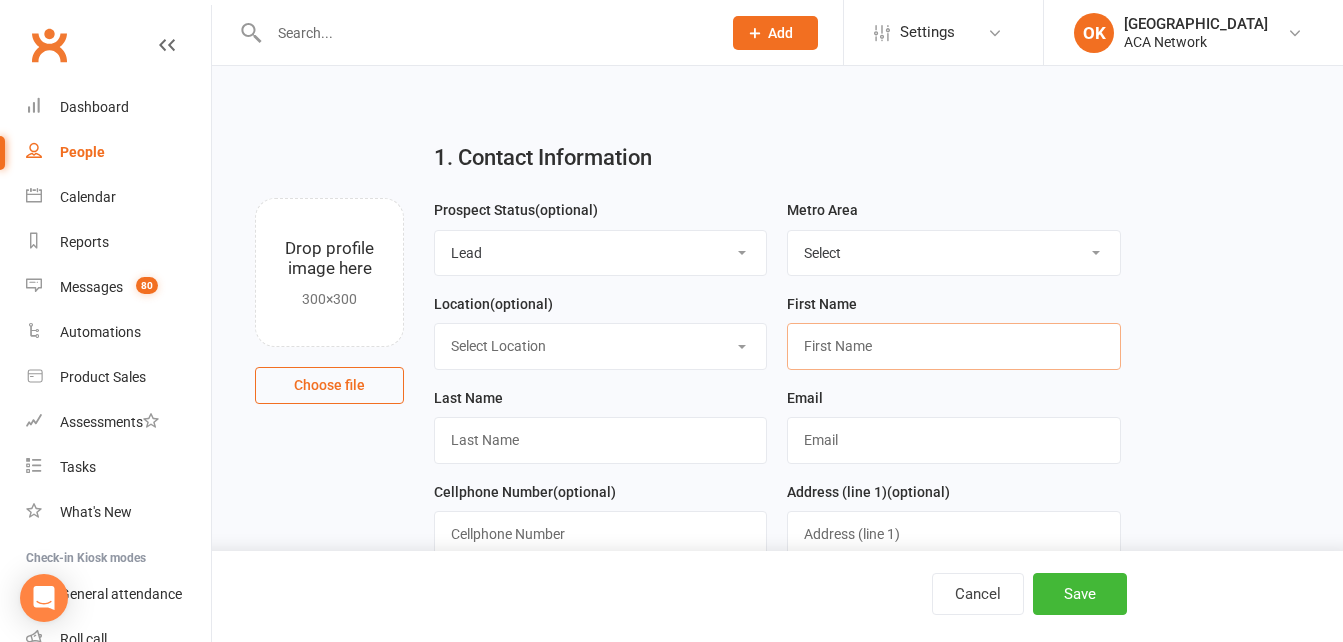 click at bounding box center (953, 346) 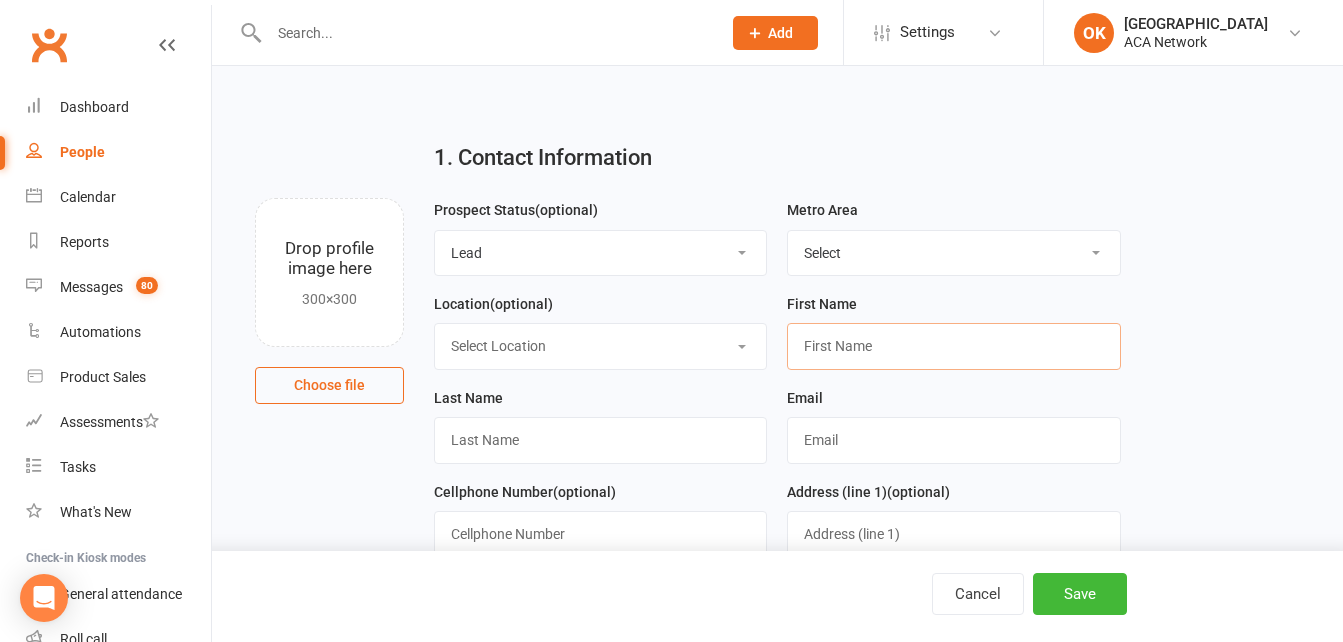 type on "r" 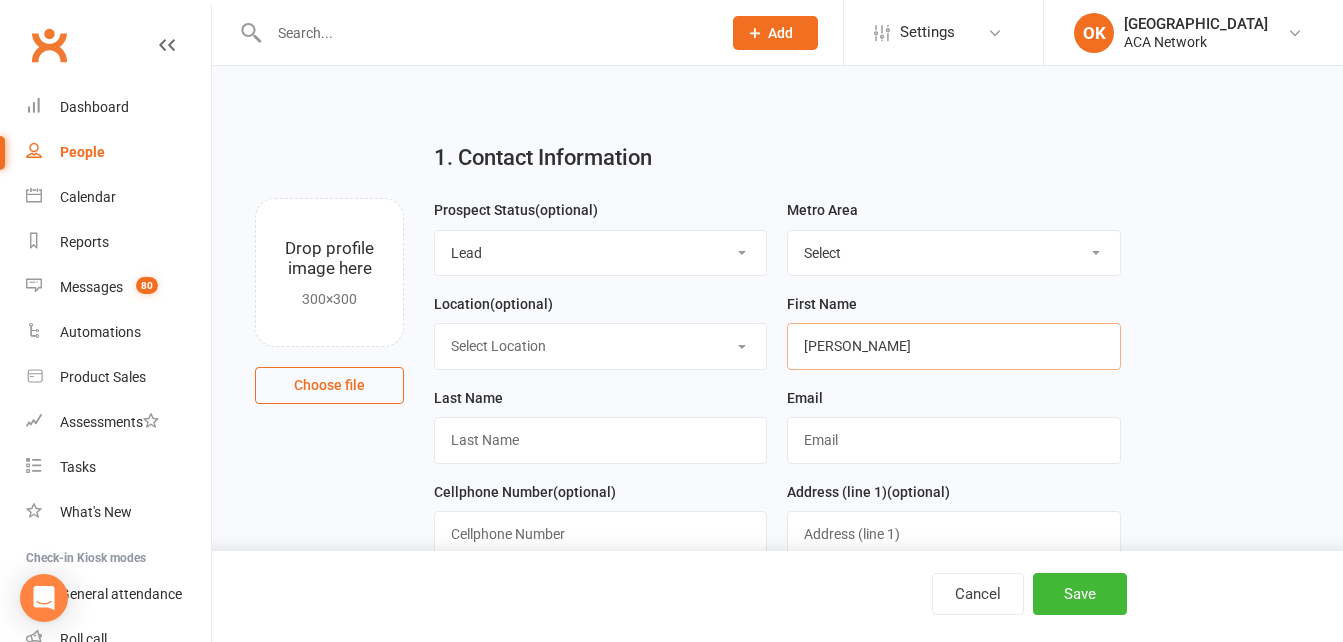 type on "[PERSON_NAME]" 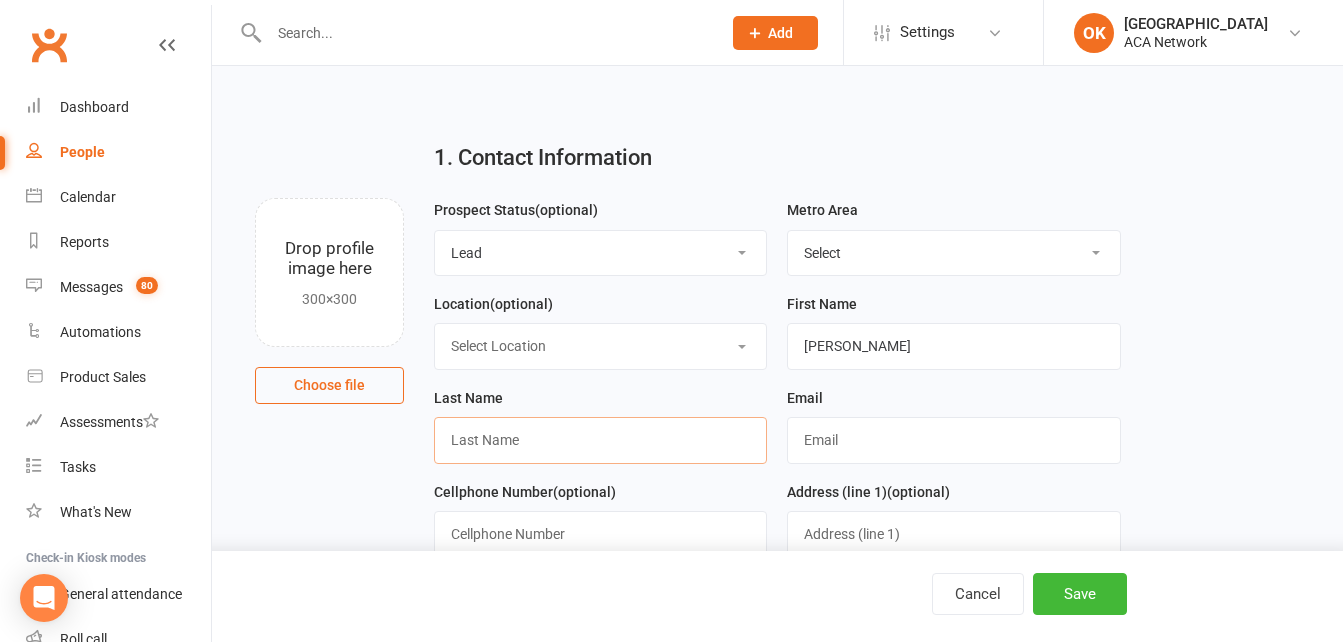 click at bounding box center (600, 440) 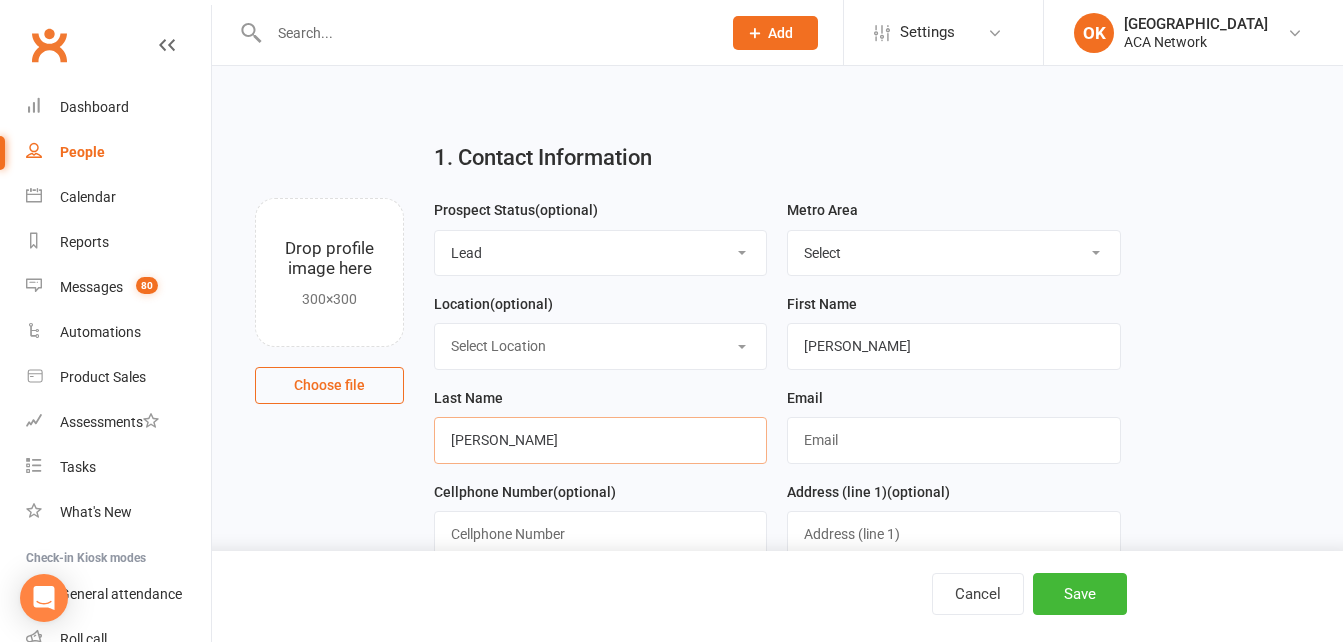 type on "[PERSON_NAME]" 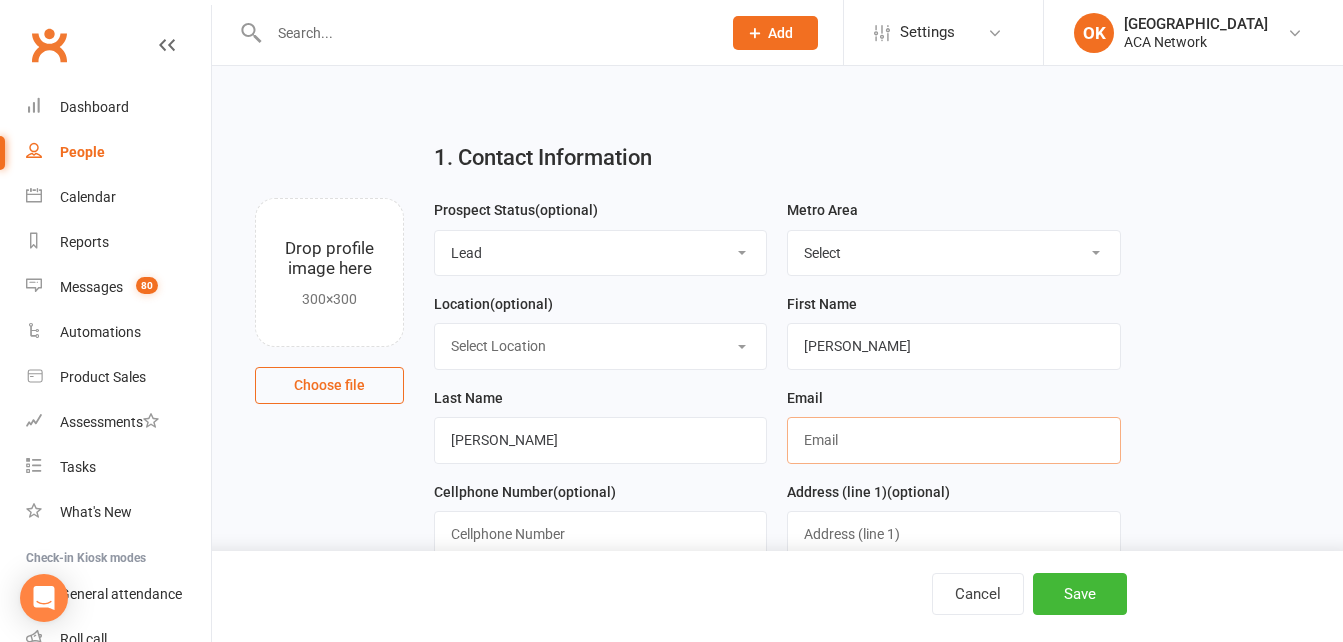 click at bounding box center (953, 440) 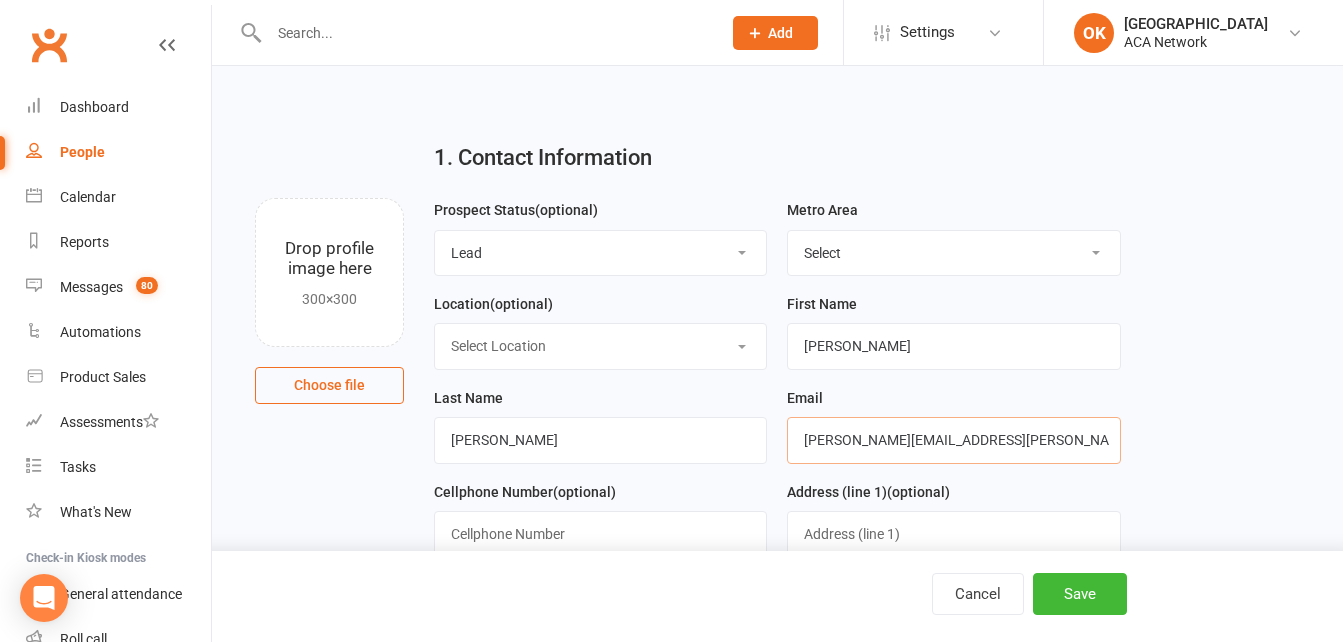 type on "[PERSON_NAME][EMAIL_ADDRESS][PERSON_NAME][DOMAIN_NAME]" 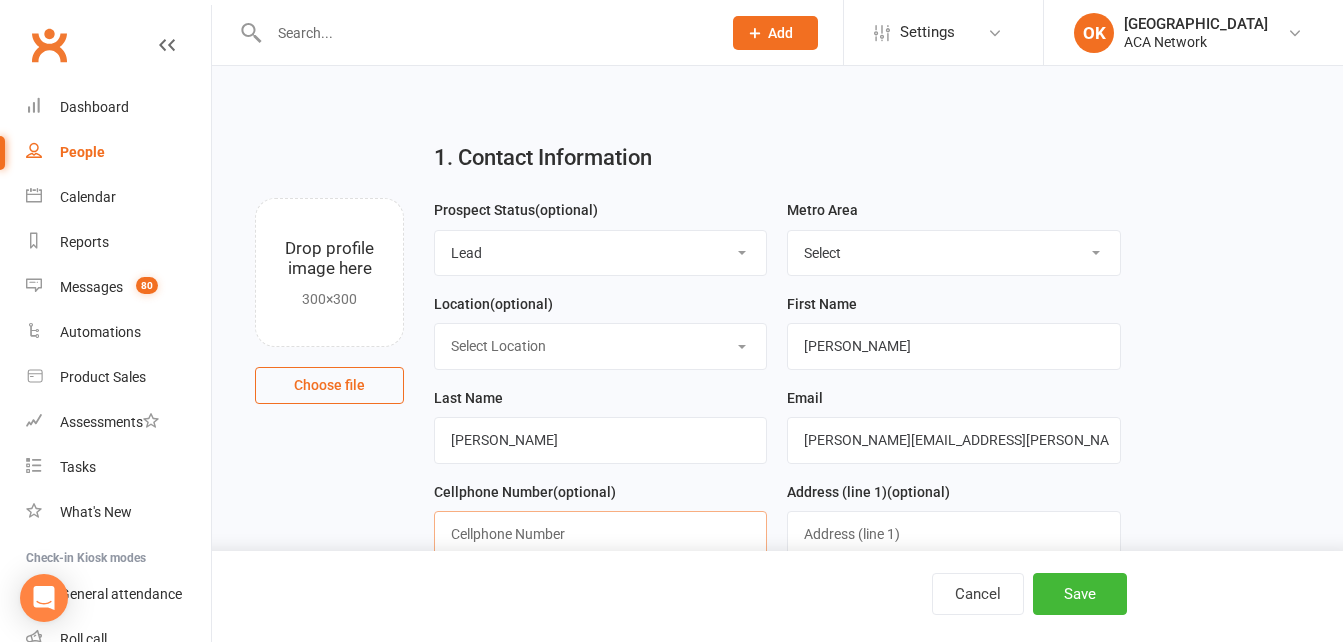 click at bounding box center [600, 534] 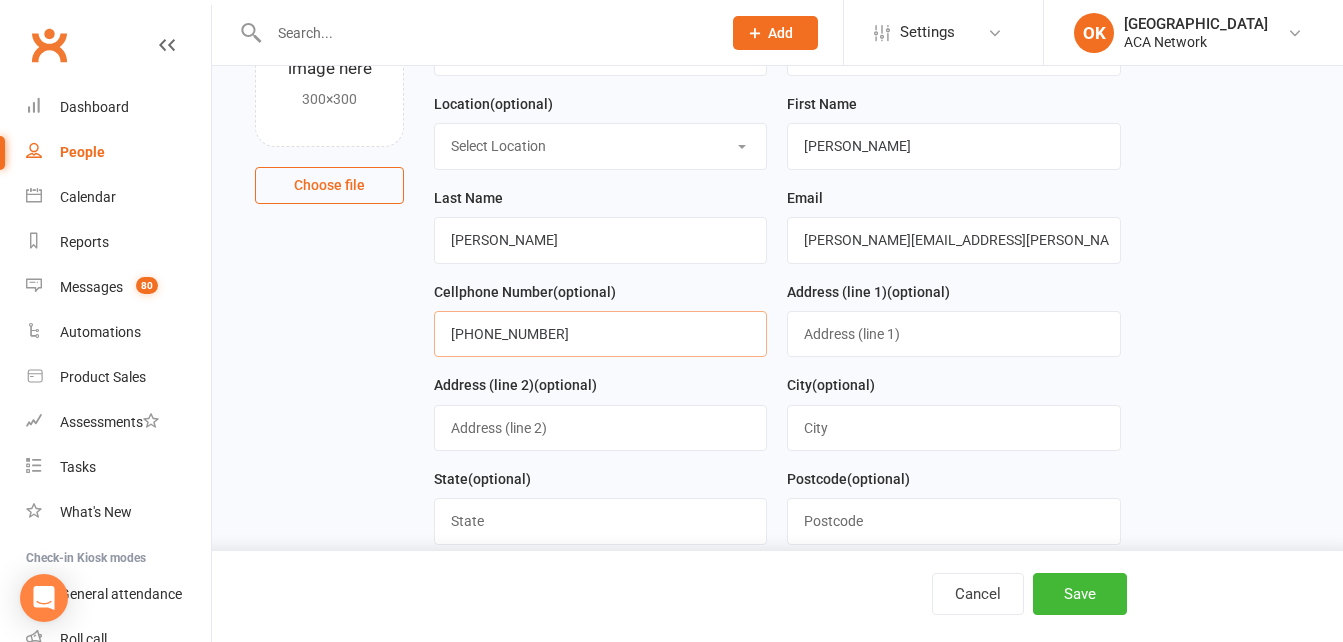 scroll, scrollTop: 300, scrollLeft: 0, axis: vertical 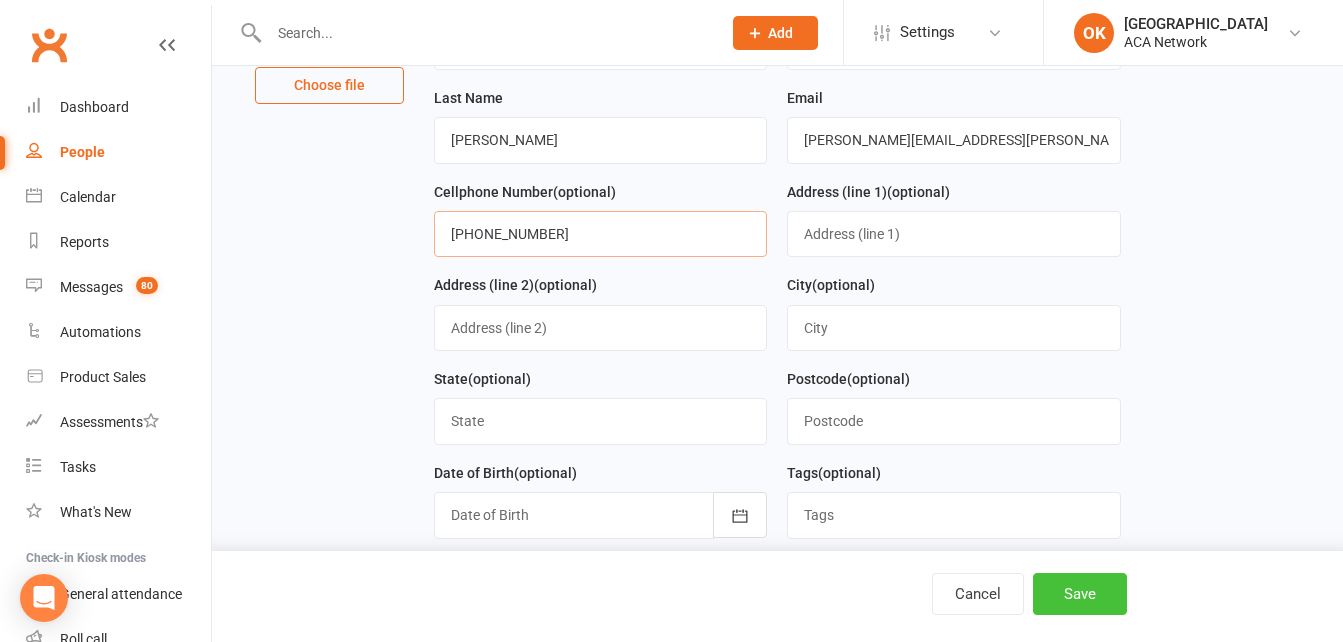 type on "[PHONE_NUMBER]" 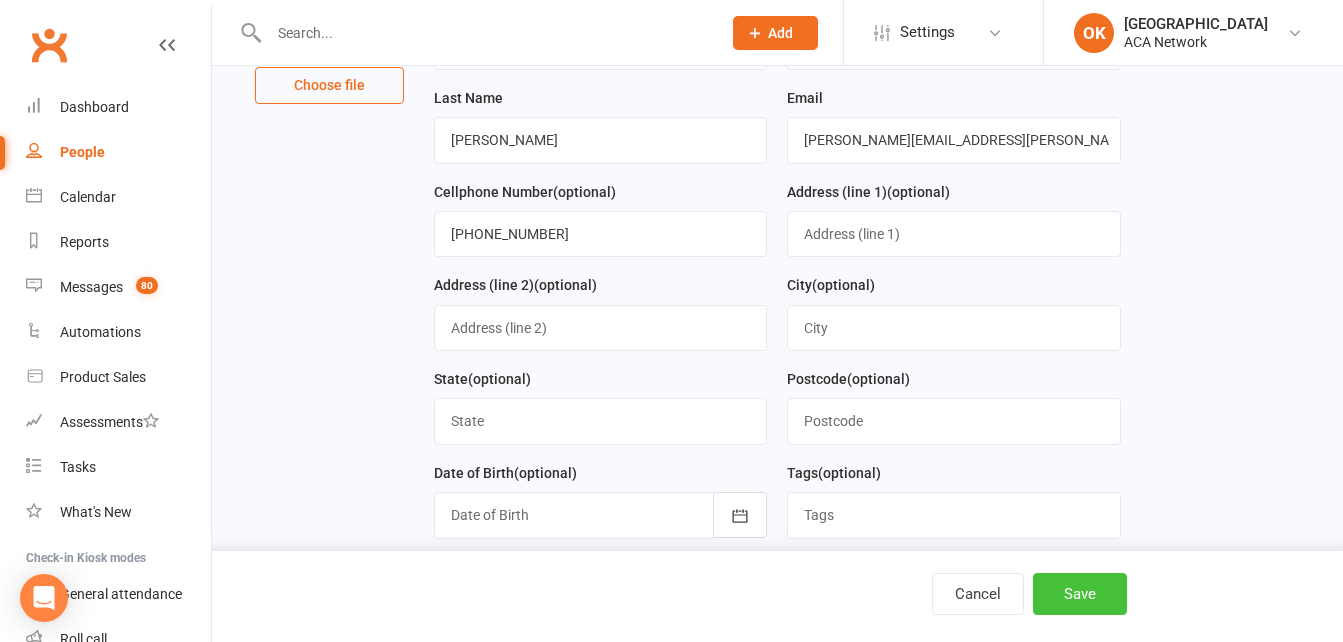 click on "Save" at bounding box center [1080, 594] 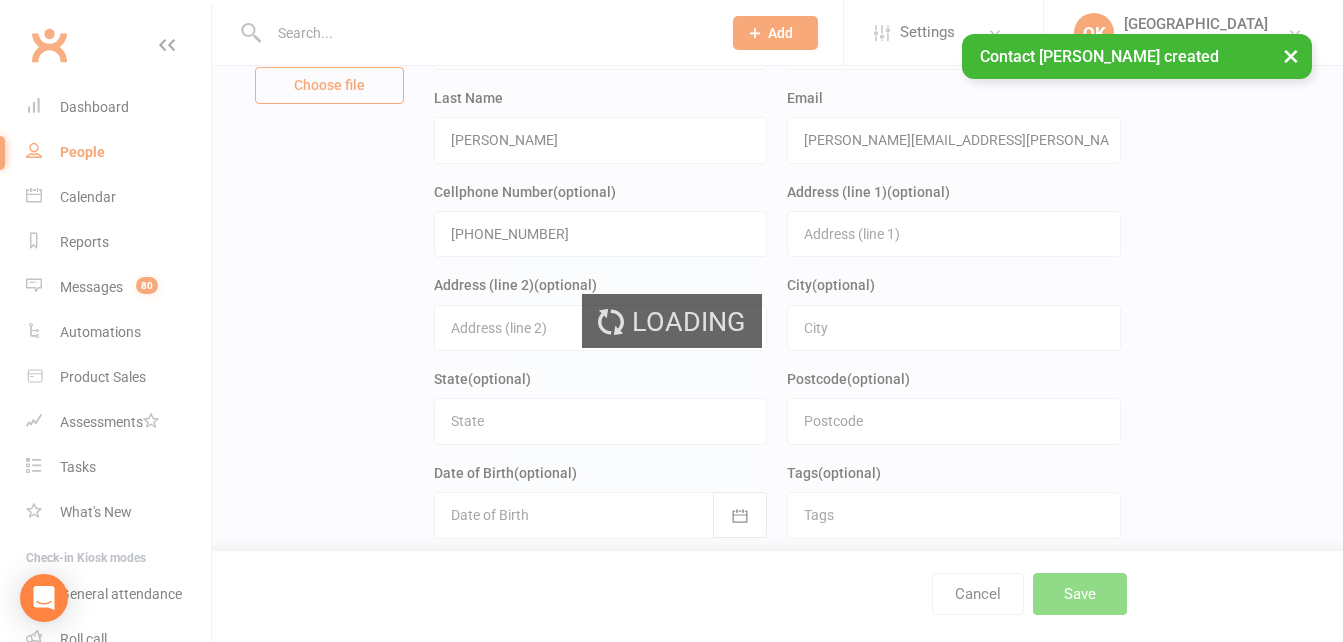 scroll, scrollTop: 0, scrollLeft: 0, axis: both 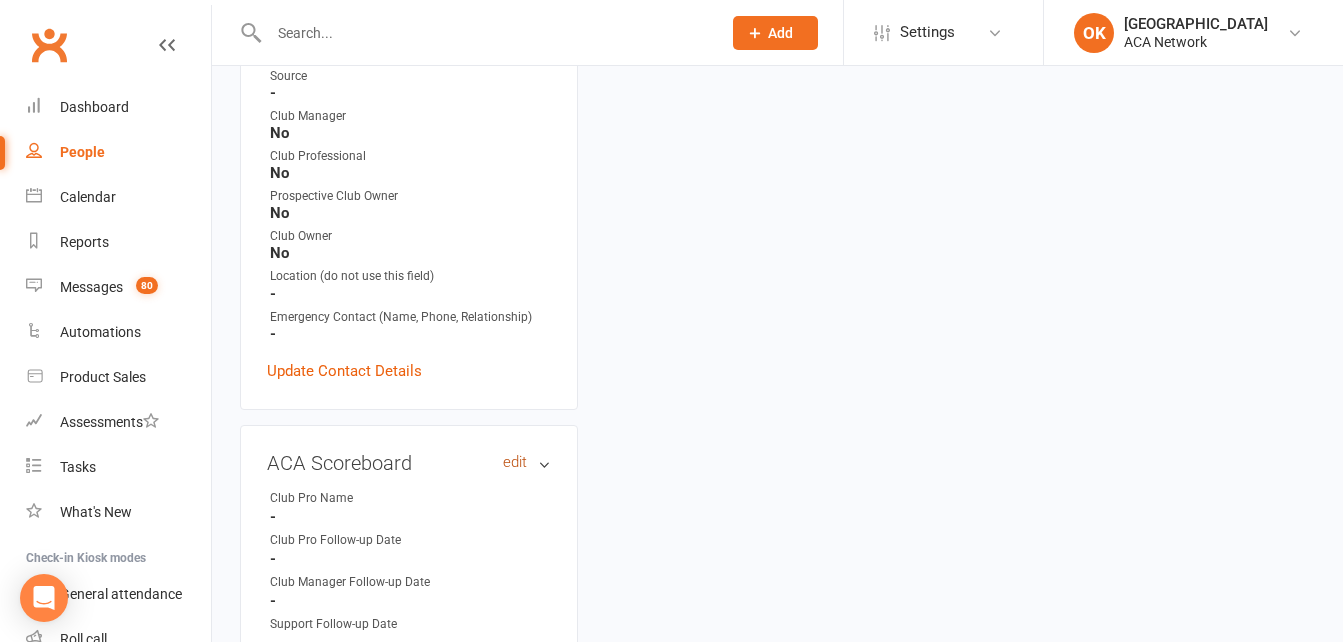 click on "edit" at bounding box center (515, 462) 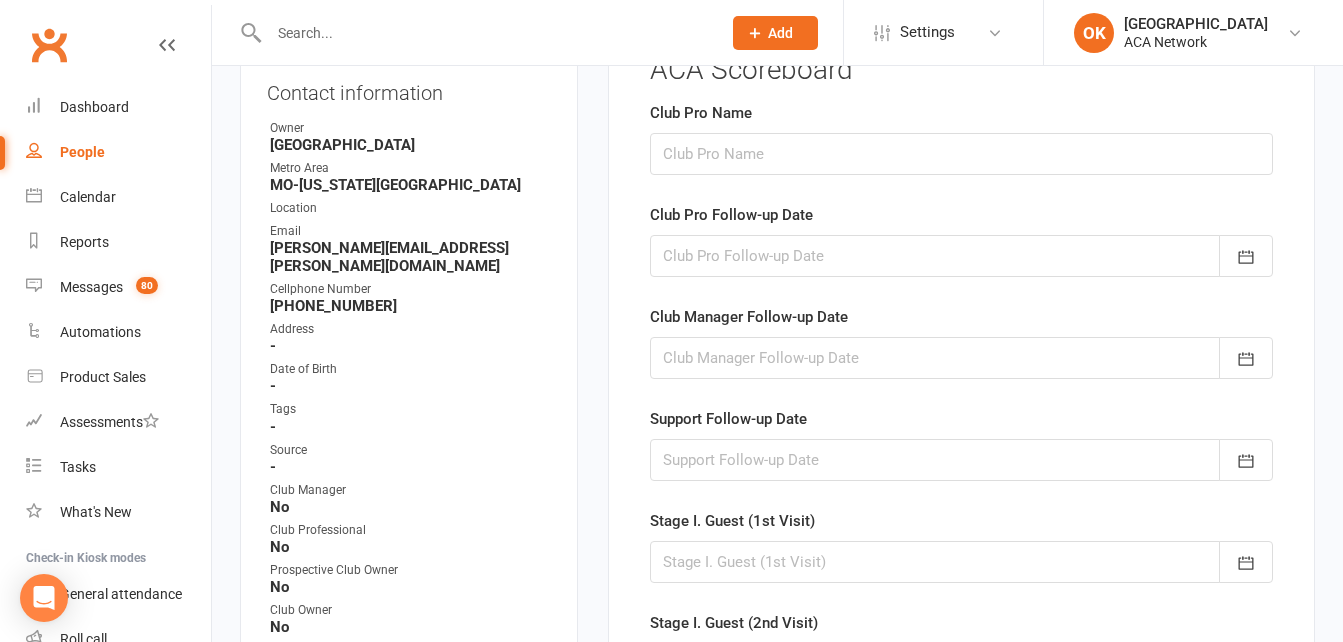 scroll, scrollTop: 138, scrollLeft: 0, axis: vertical 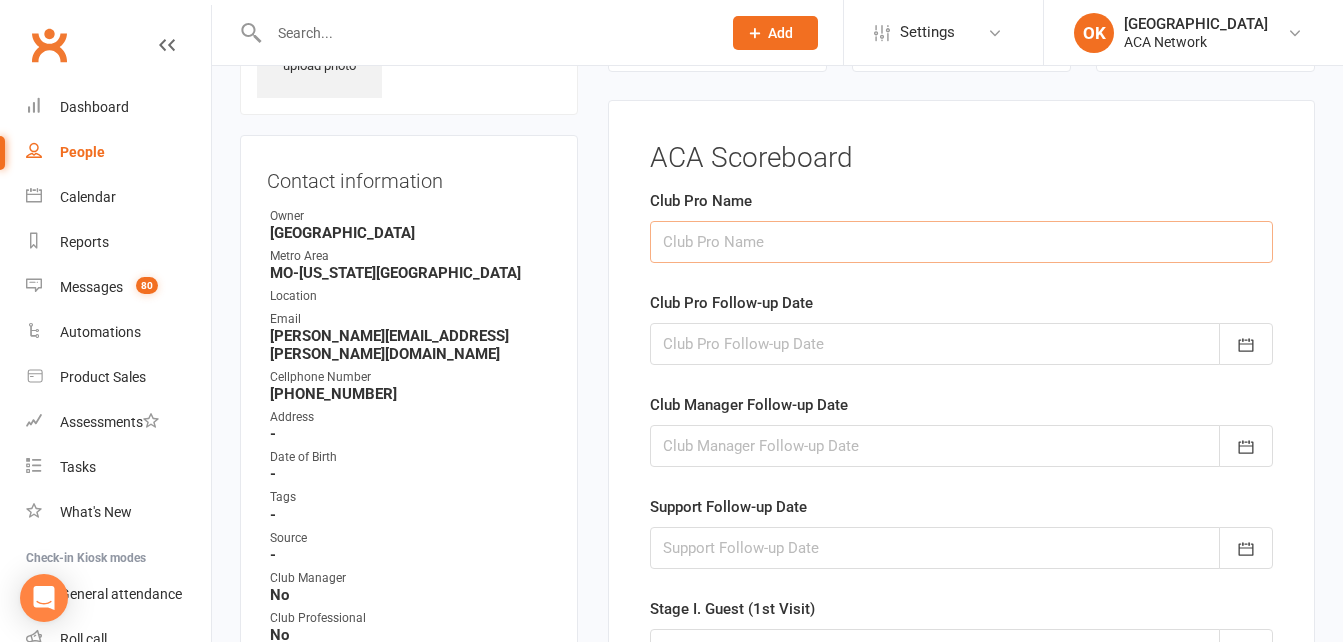 click at bounding box center [961, 242] 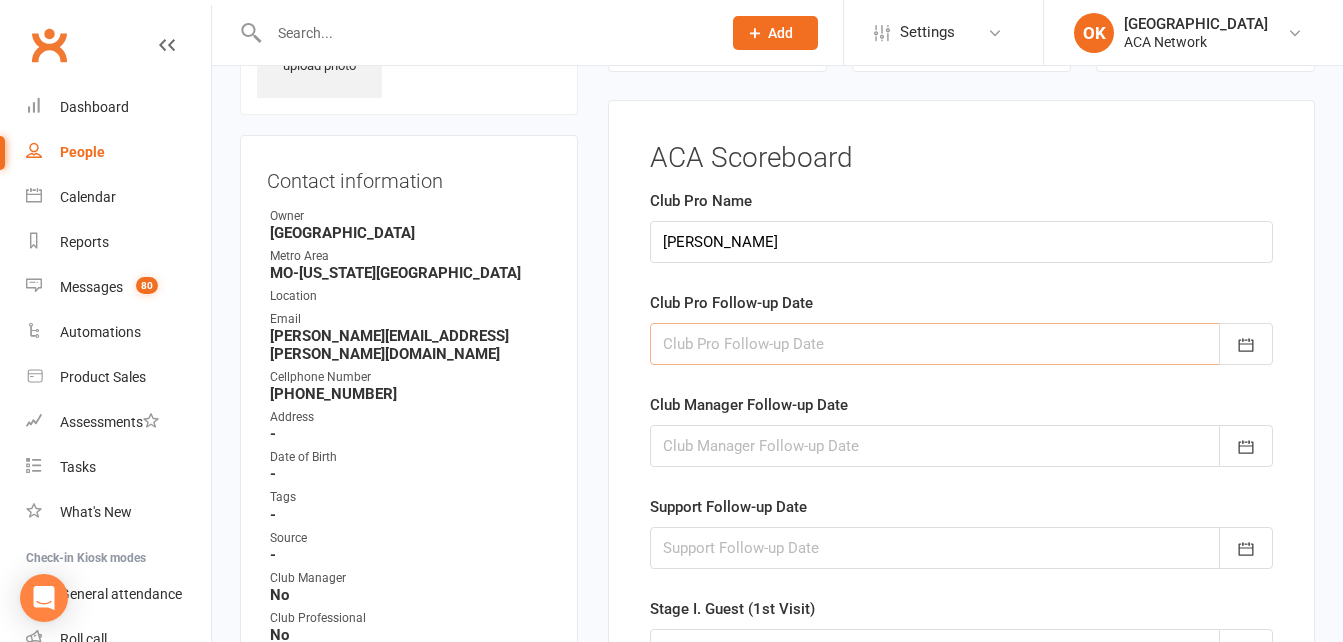 type on "[DATE]" 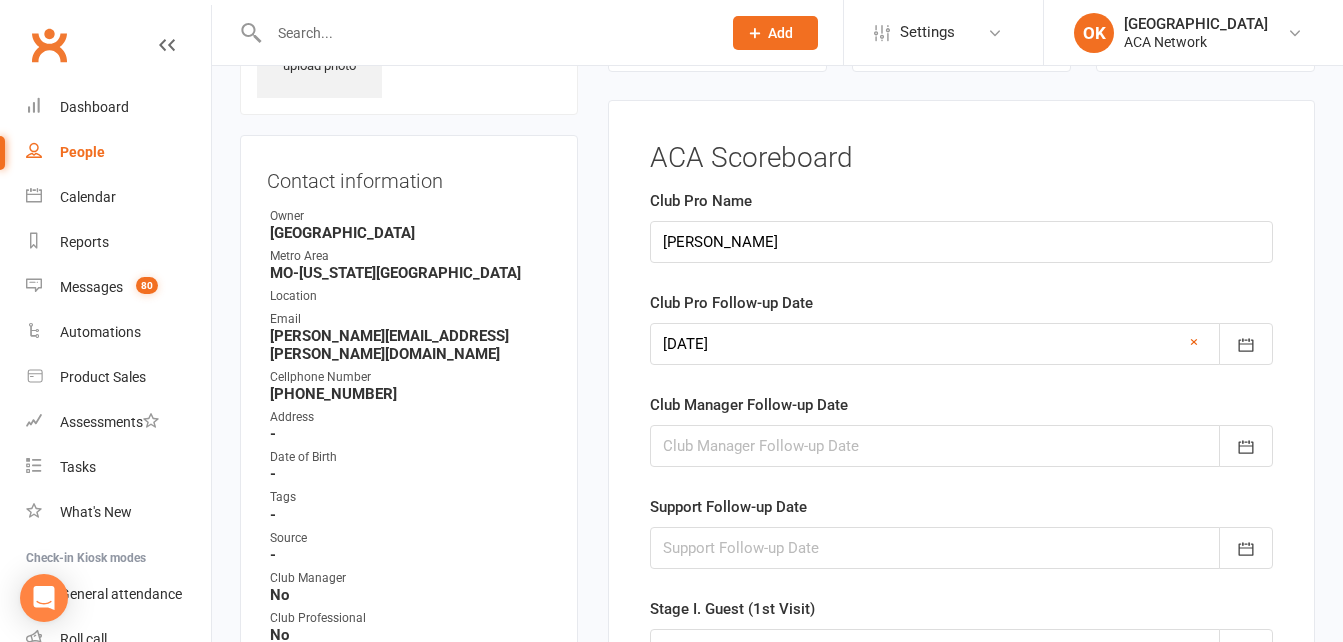 click at bounding box center [961, 344] 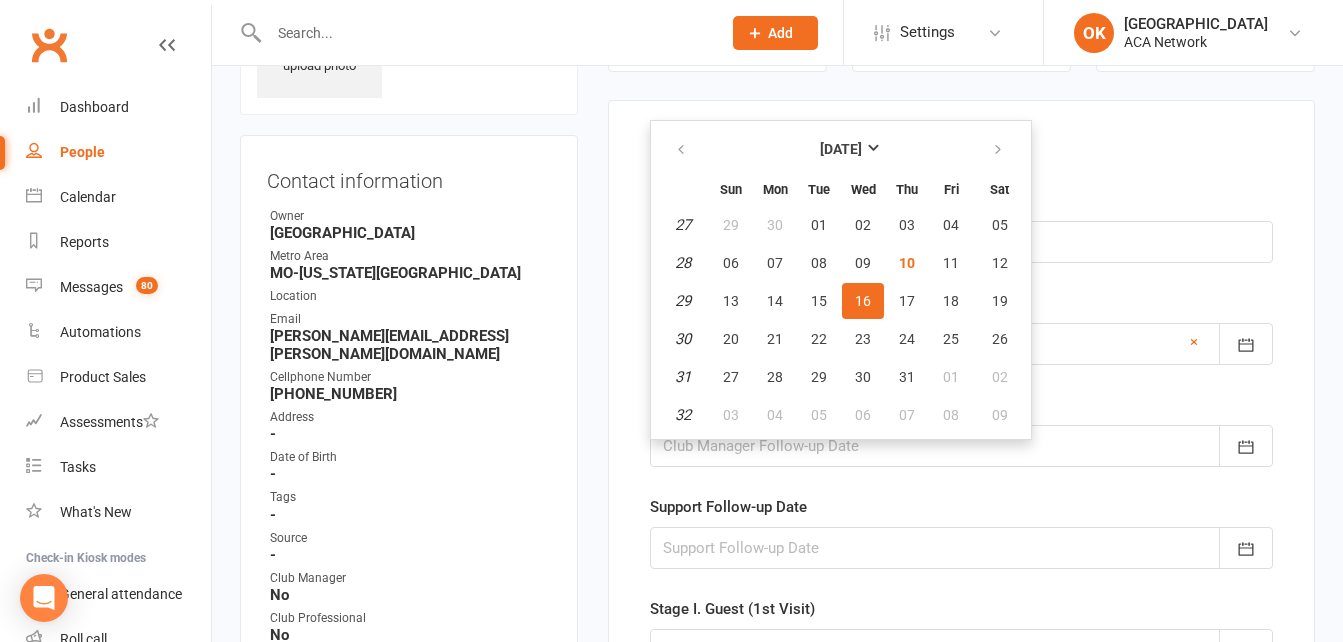 click on "ACA Scoreboard Club Pro Name  [PERSON_NAME]
Club Pro Follow-up Date  [DATE]
[DATE]
Sun Mon Tue Wed Thu Fri Sat
27
29
30
01
02
03
04
05
28
06
07
08
09
10
11
12
29
13
14
15
16
17
18
19
30
20
21
22
23
24
25
26
31
27
28
29
30
31" at bounding box center (961, 850) 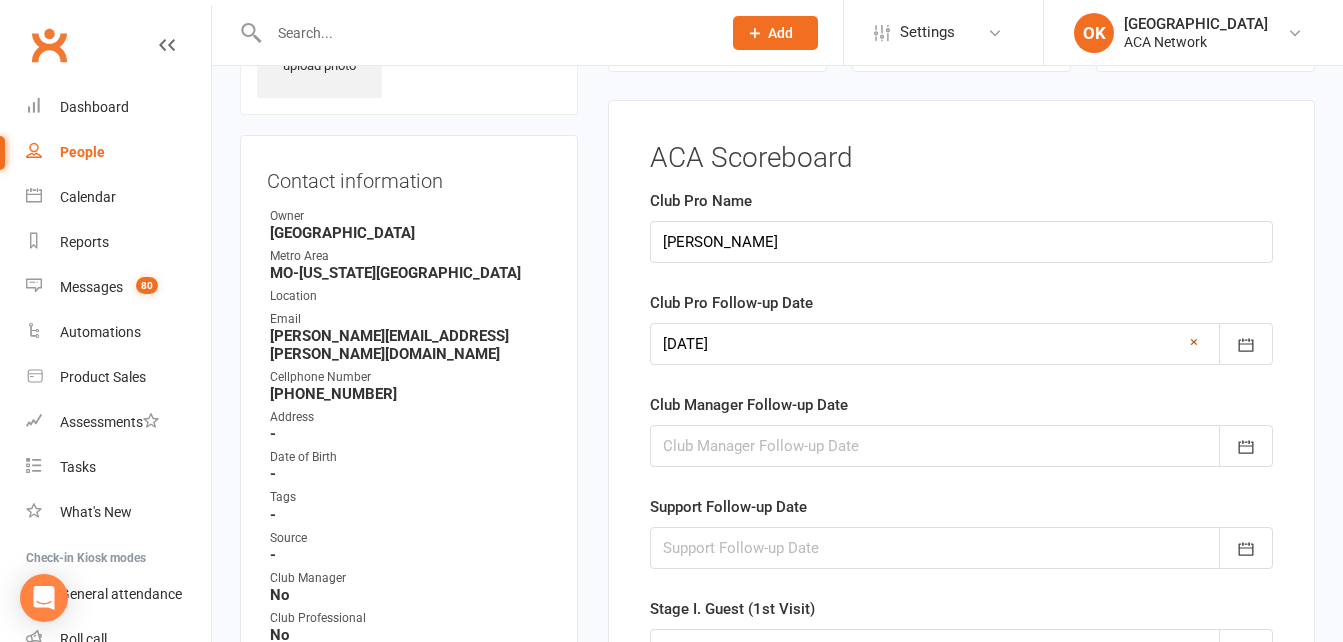 click on "×" at bounding box center (1194, 342) 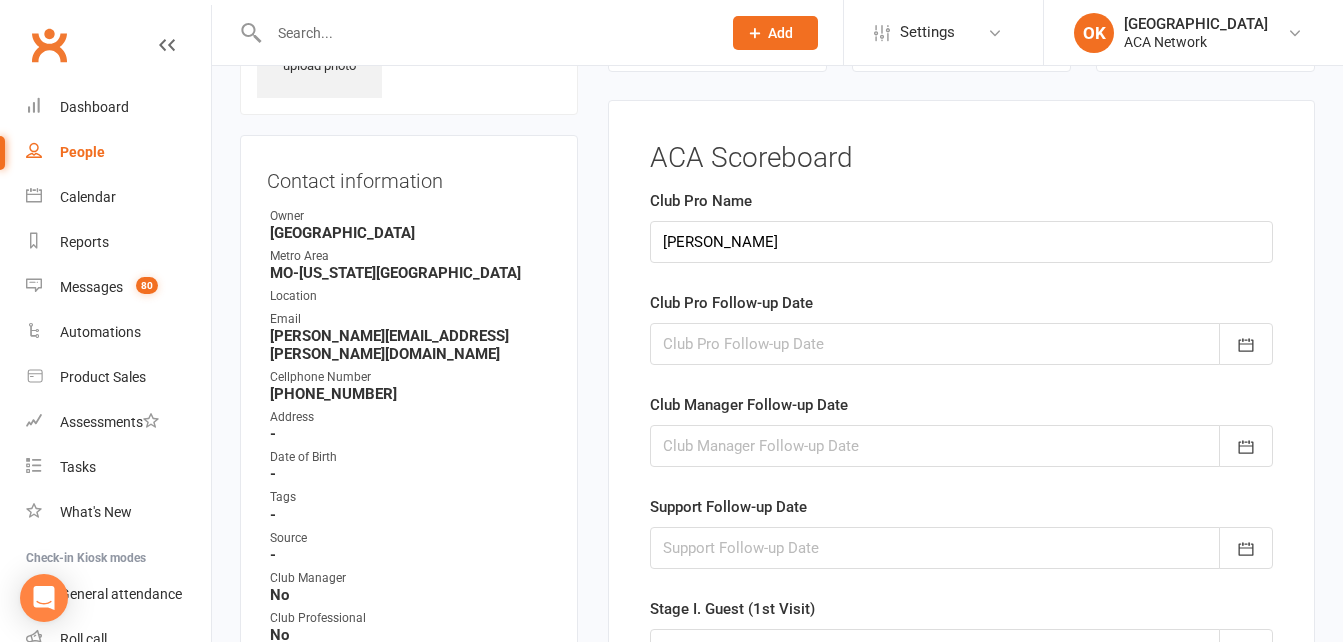 click at bounding box center (961, 344) 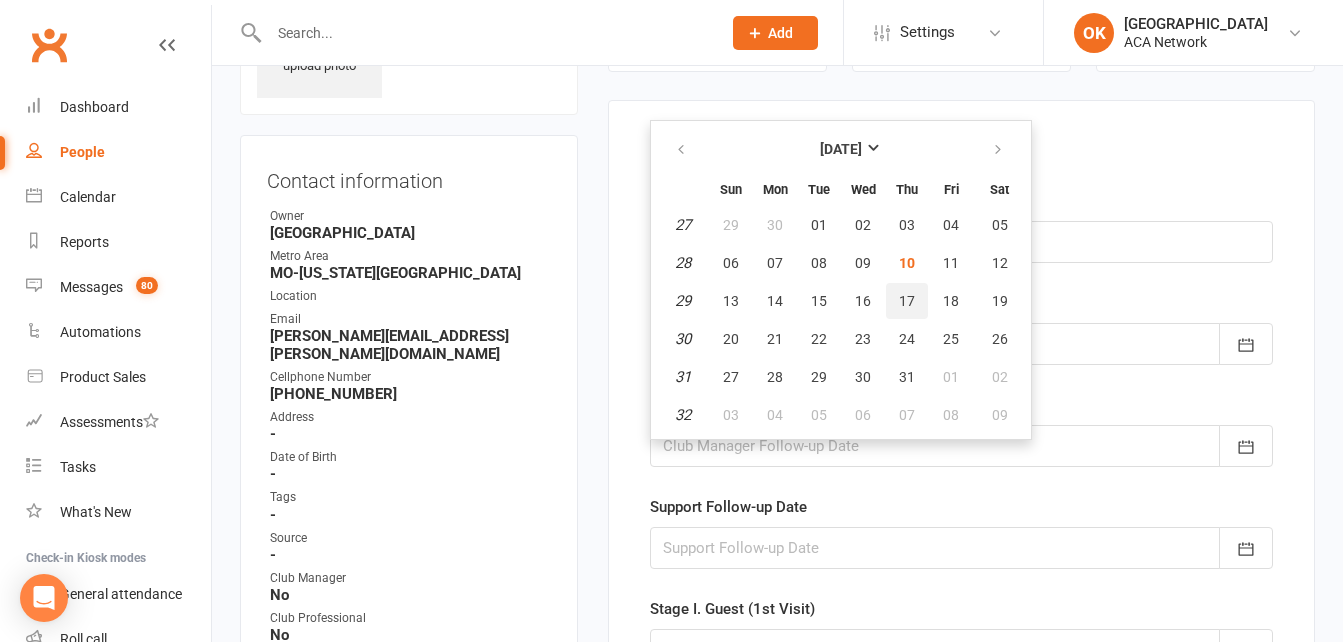 click on "17" at bounding box center (907, 301) 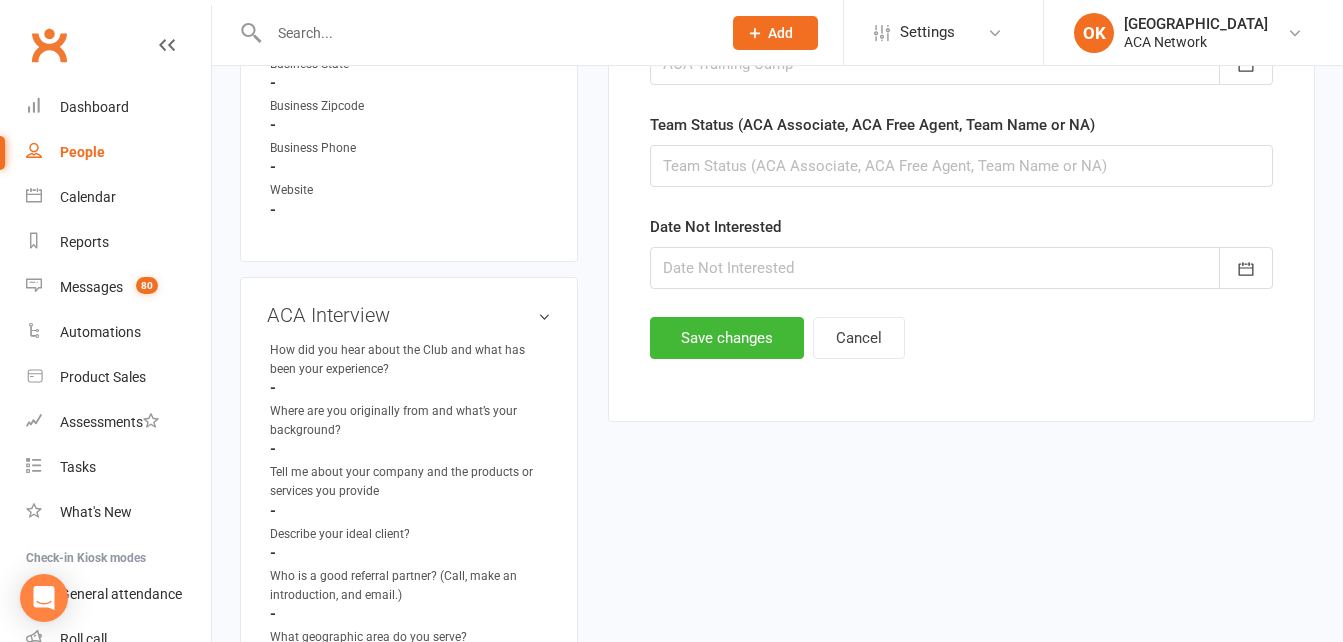 scroll, scrollTop: 1338, scrollLeft: 0, axis: vertical 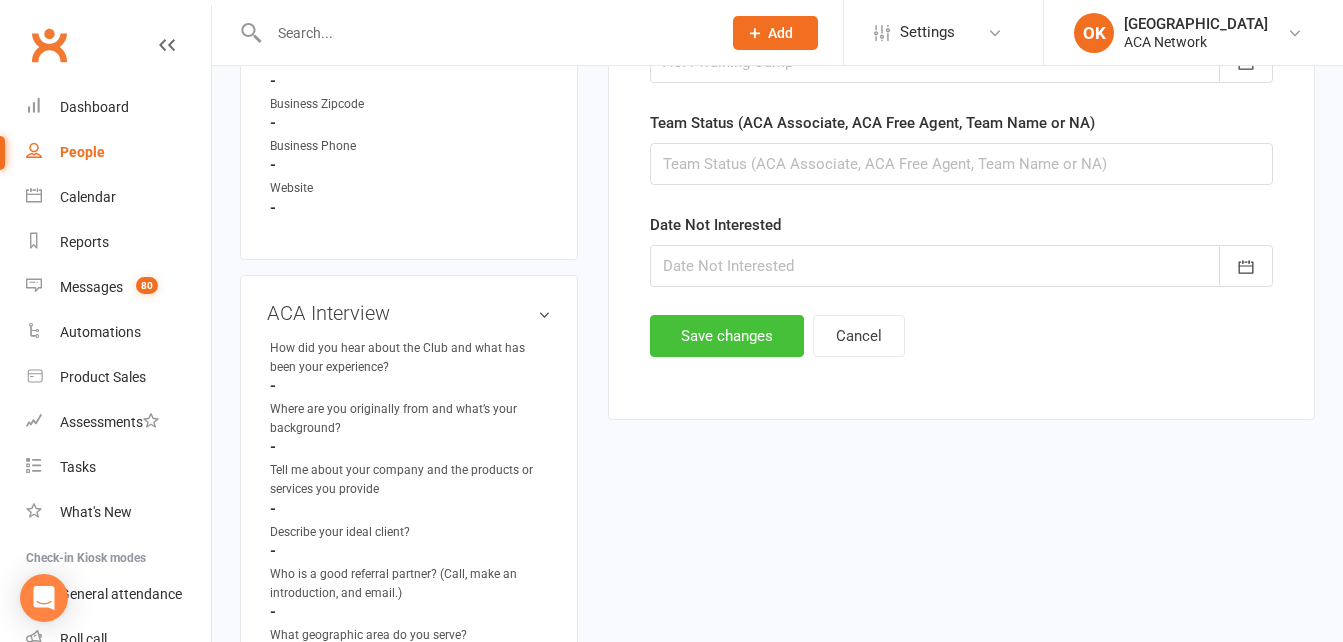 click on "Save changes" at bounding box center (727, 336) 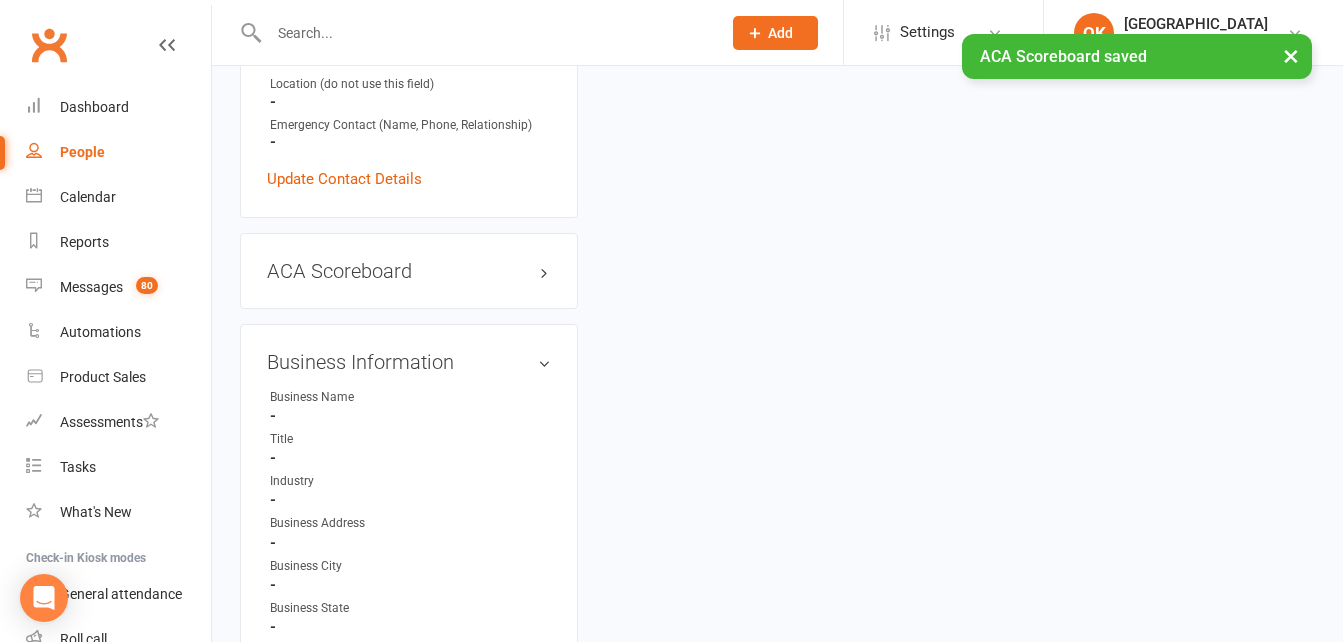 scroll, scrollTop: 938, scrollLeft: 0, axis: vertical 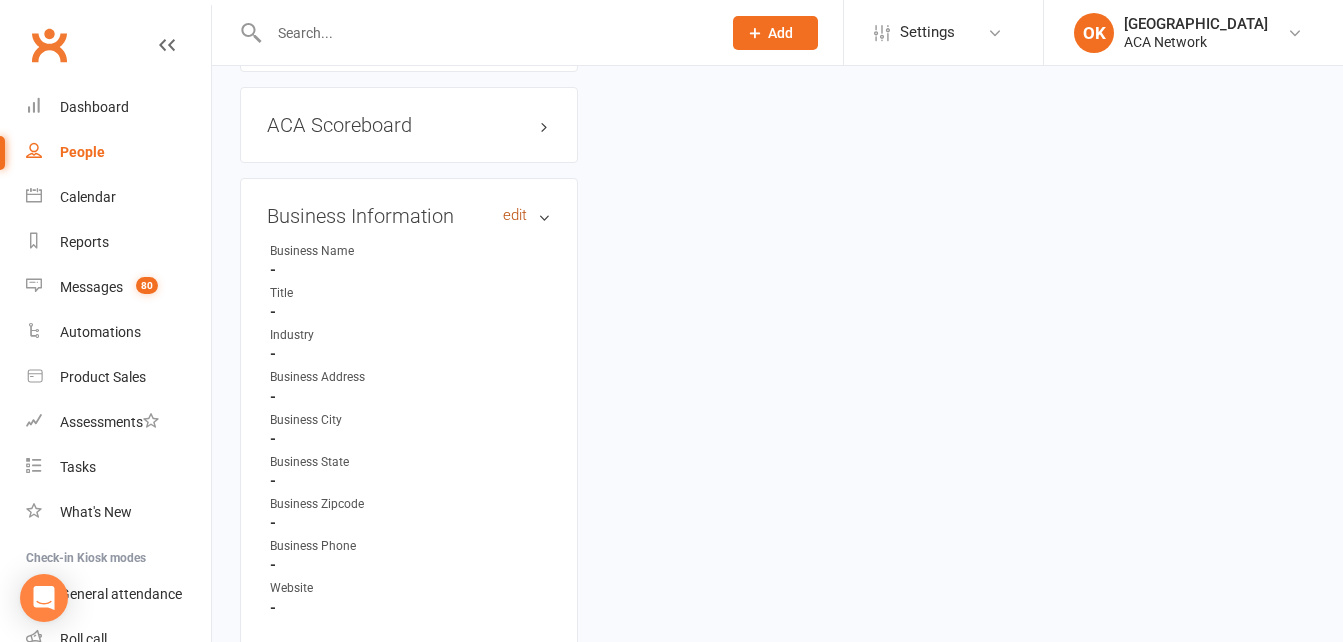 click on "edit" at bounding box center (515, 215) 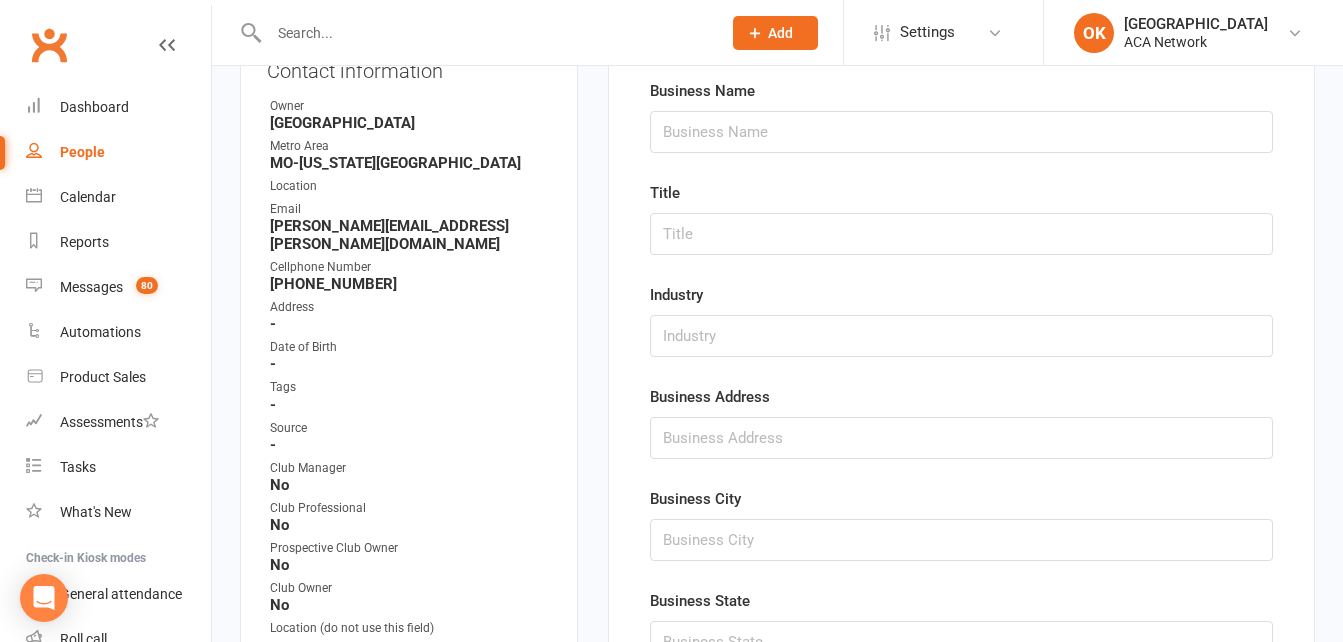 scroll, scrollTop: 138, scrollLeft: 0, axis: vertical 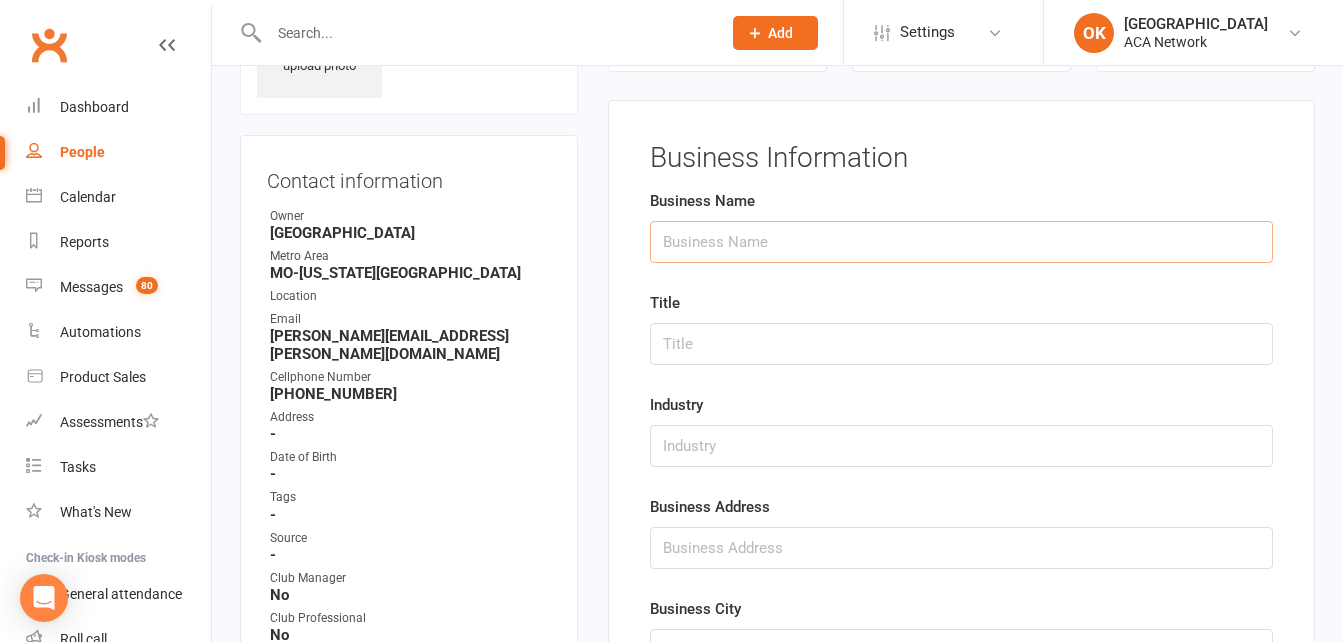 click at bounding box center [961, 242] 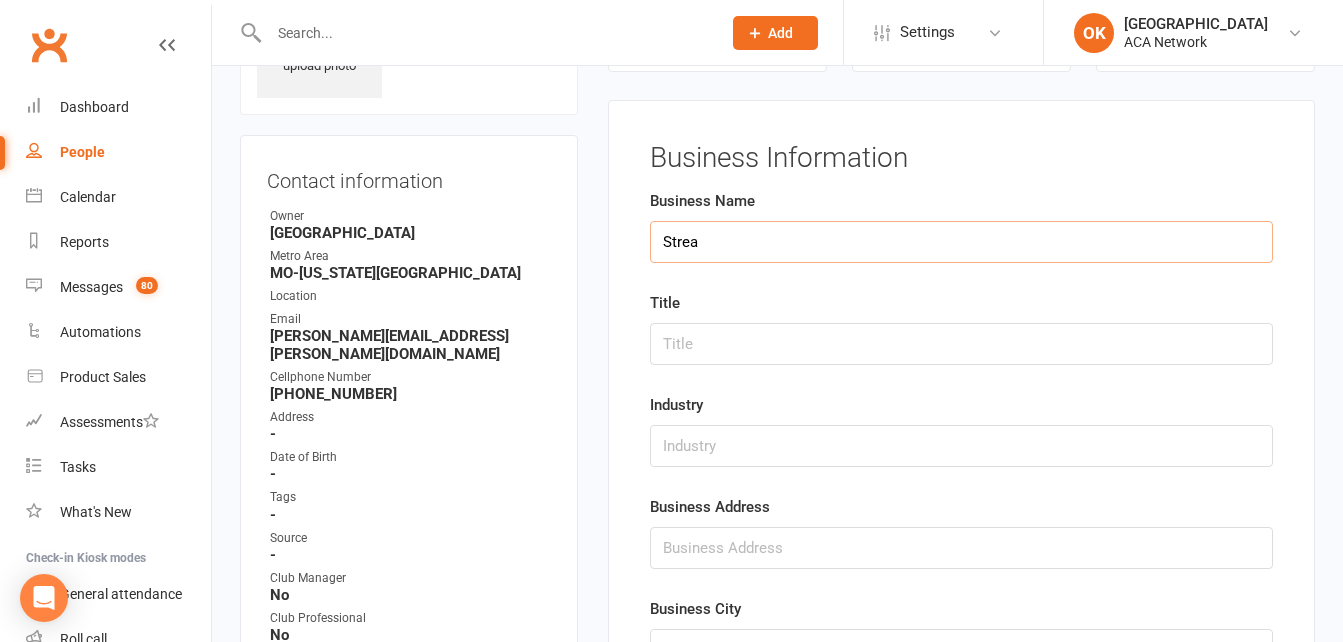 type on "Stream" 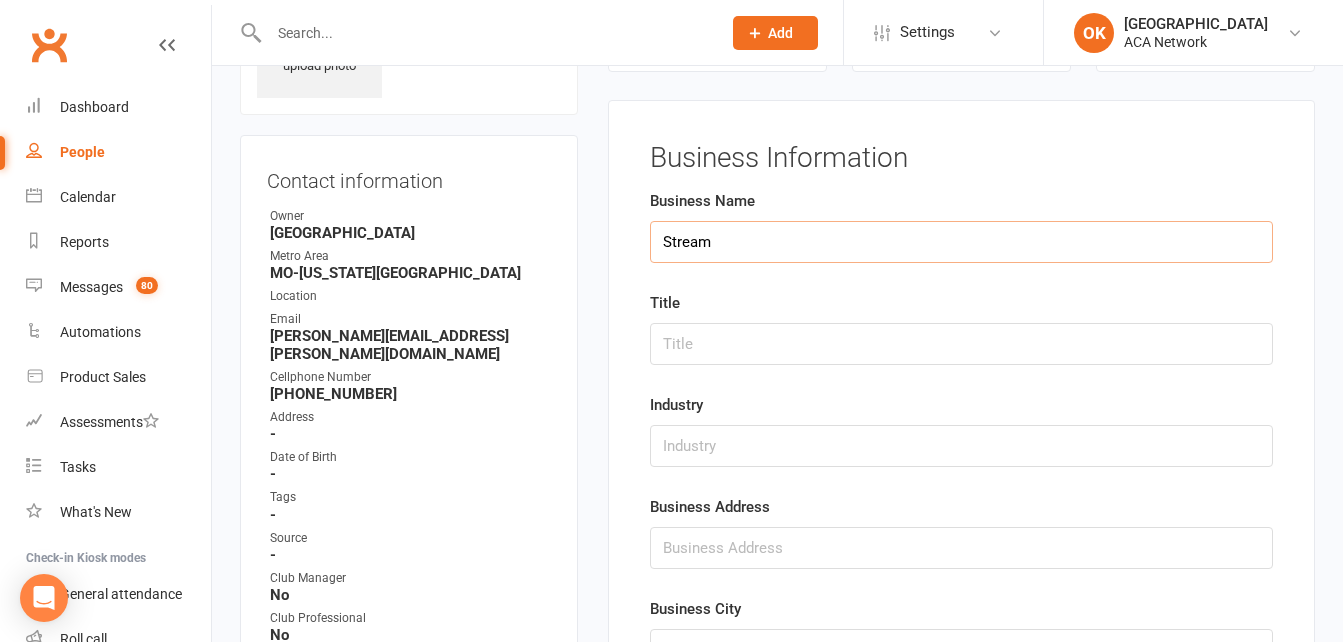 click on "Stream" at bounding box center (961, 242) 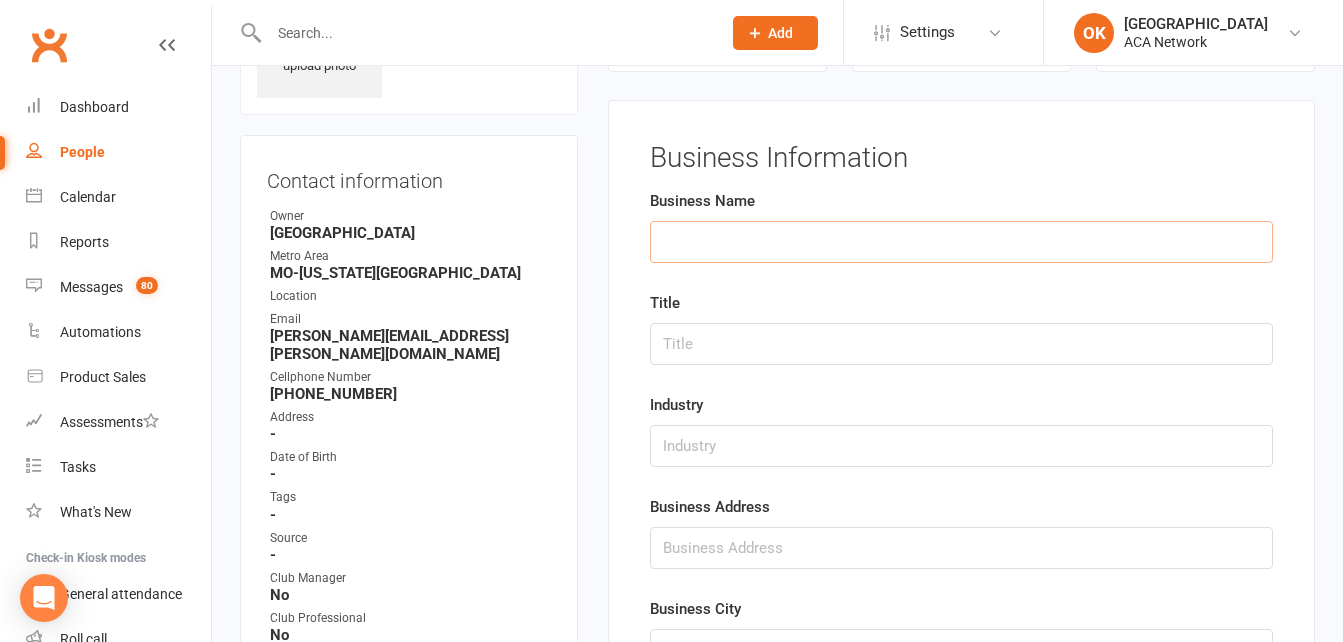 click at bounding box center (961, 242) 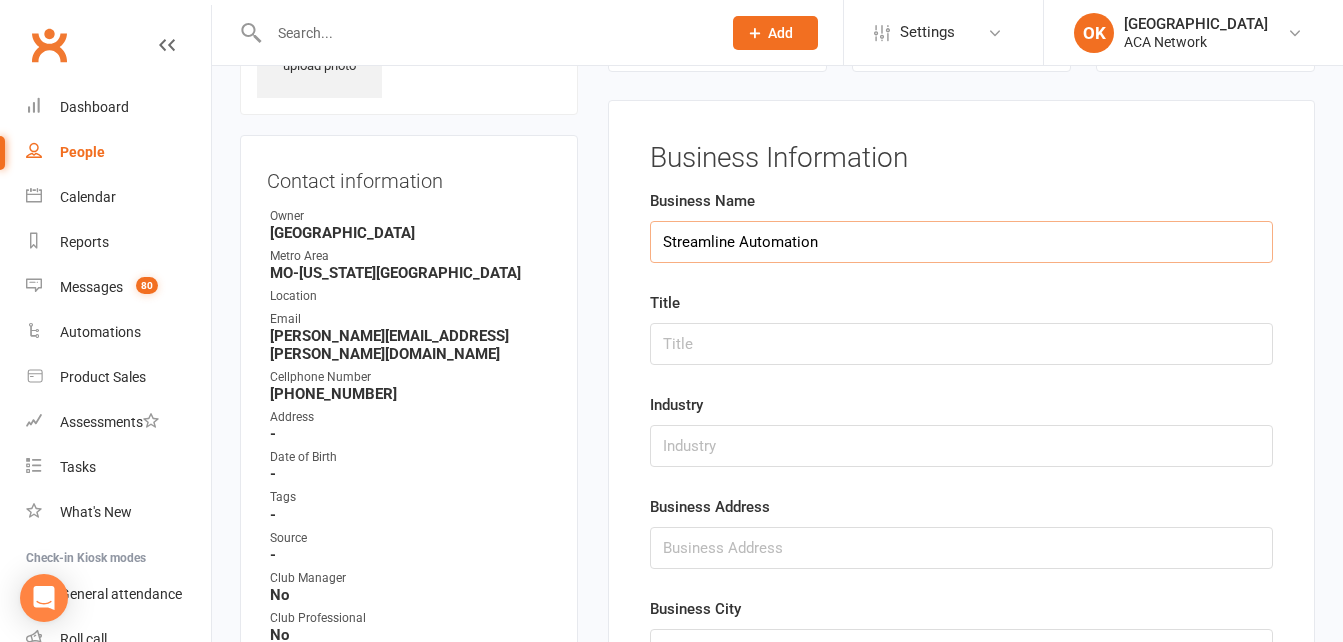 type on "Streamline Automation" 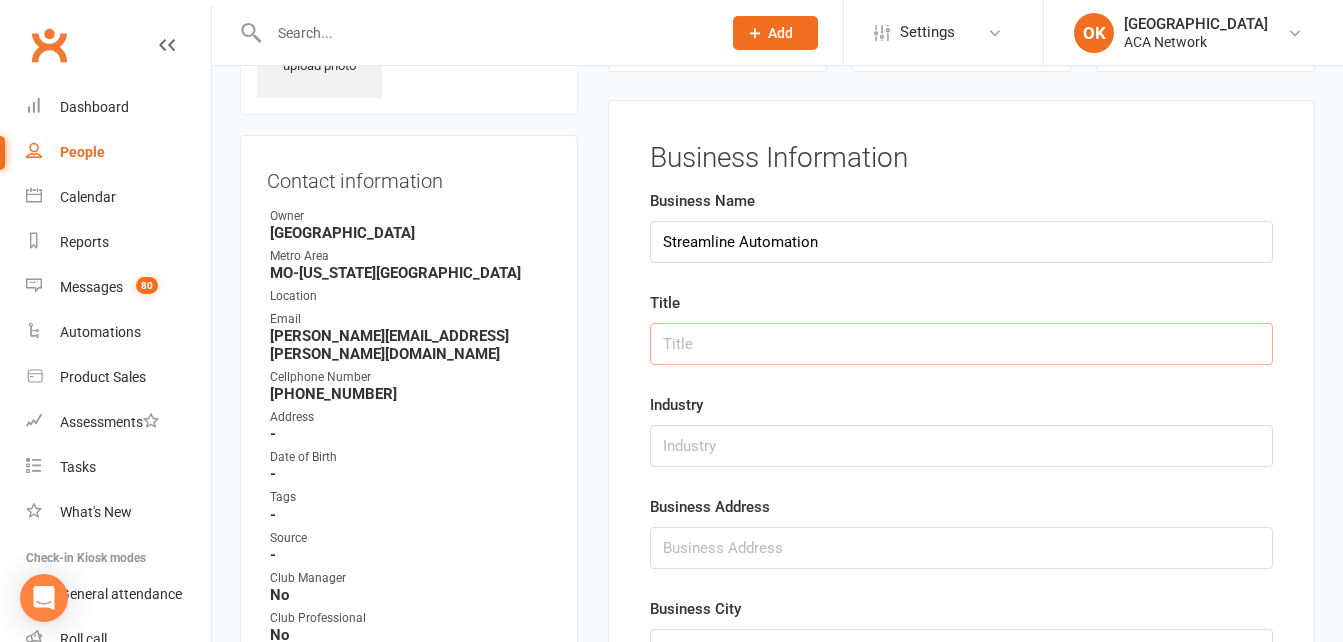 click at bounding box center (961, 344) 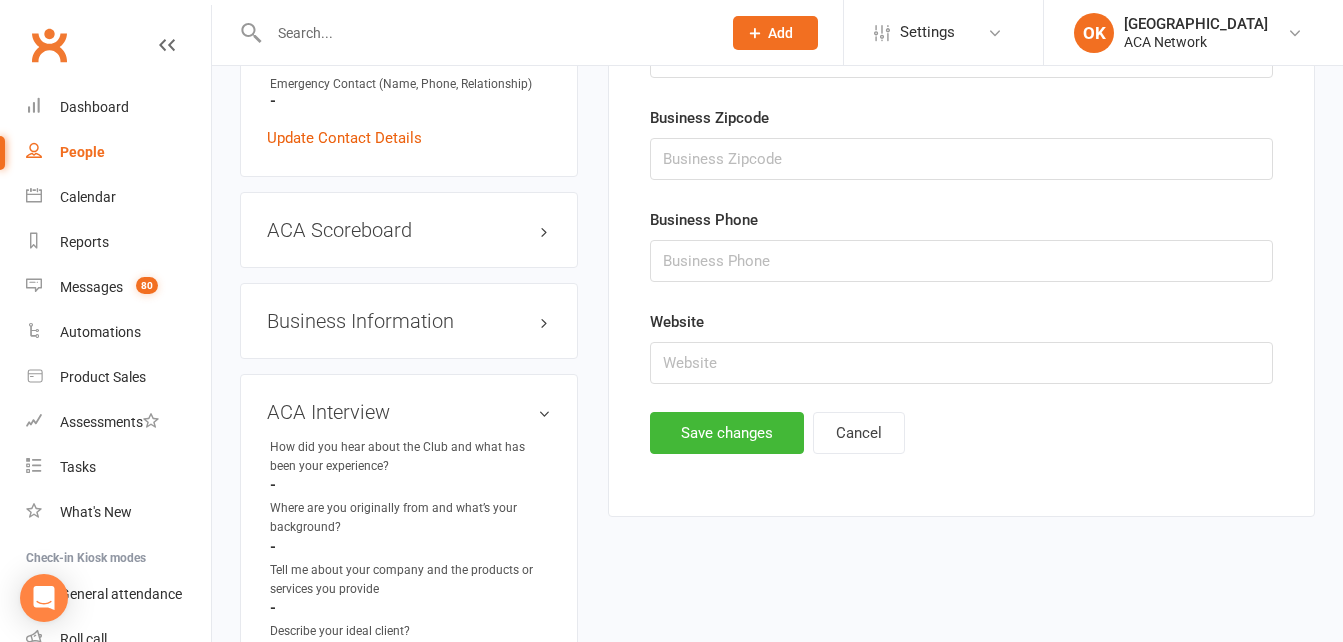 scroll, scrollTop: 838, scrollLeft: 0, axis: vertical 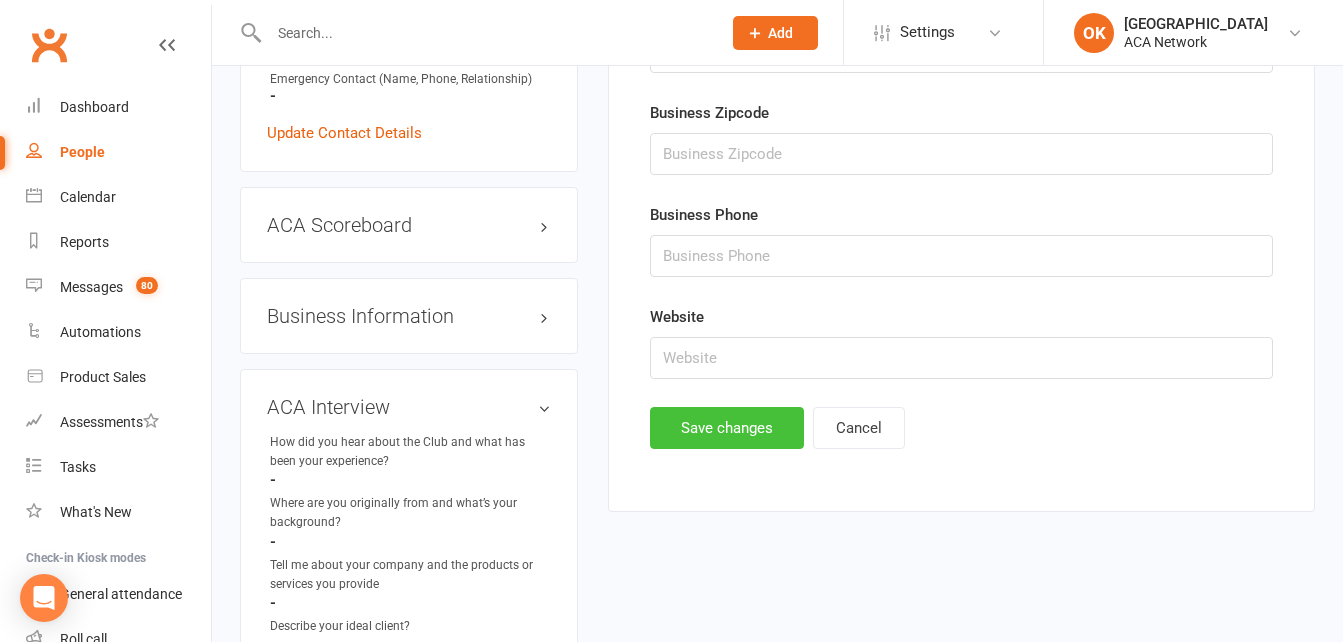 type on "Business Consultant" 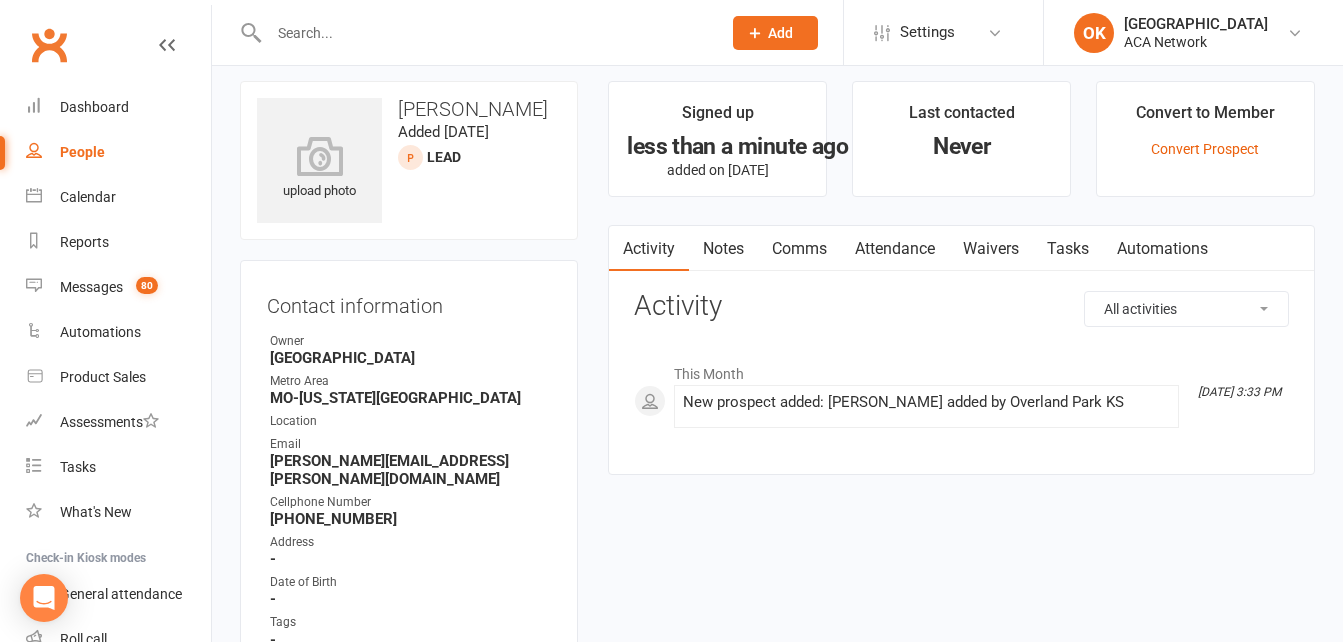 scroll, scrollTop: 0, scrollLeft: 0, axis: both 